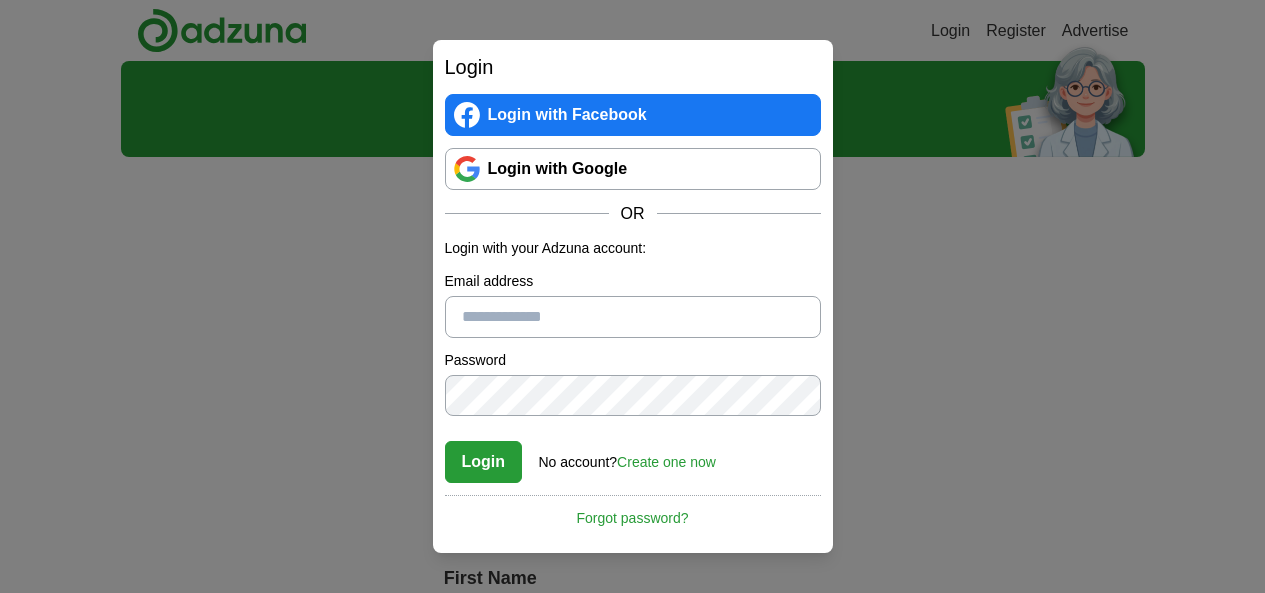 scroll, scrollTop: 0, scrollLeft: 0, axis: both 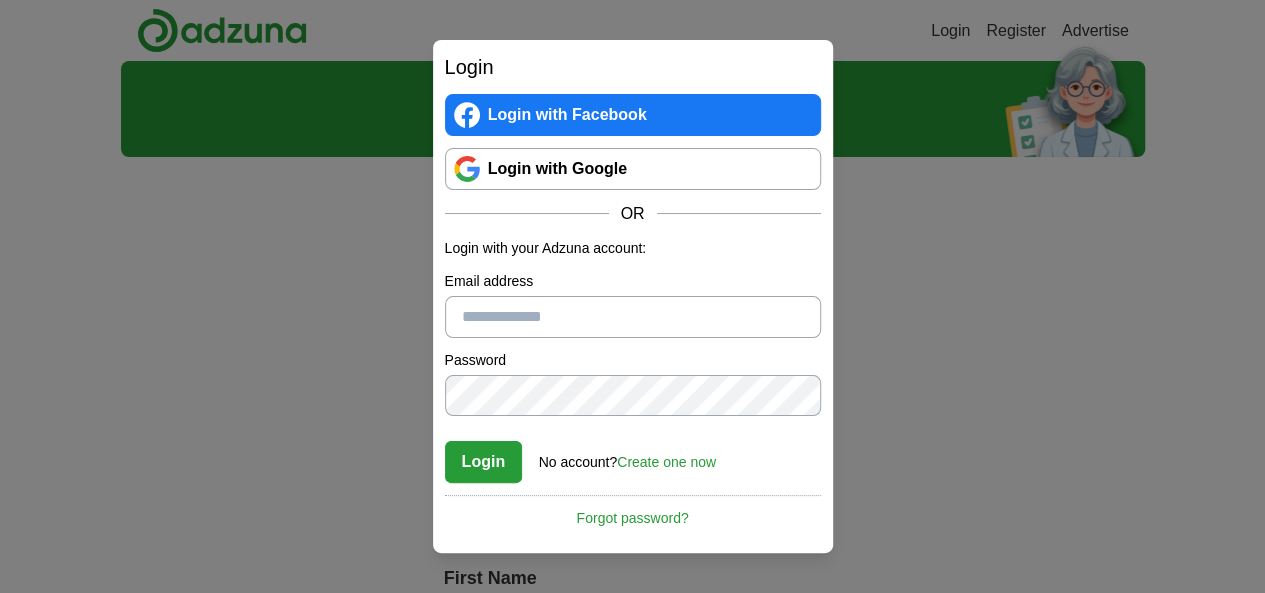 type on "**********" 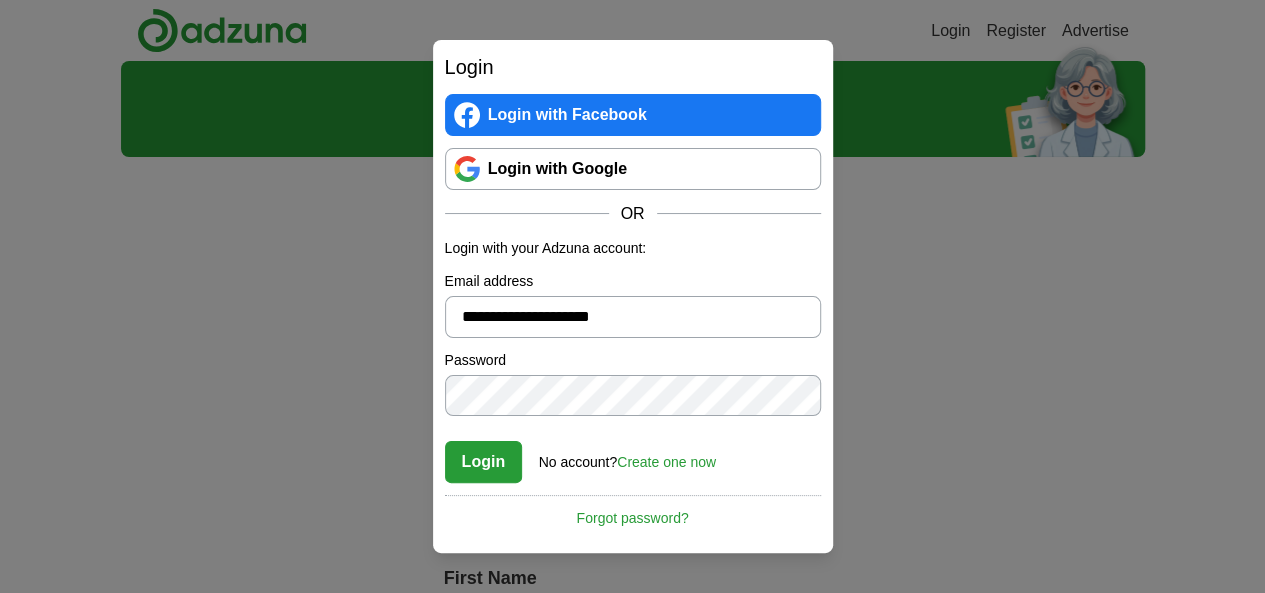 click on "Login" at bounding box center (484, 462) 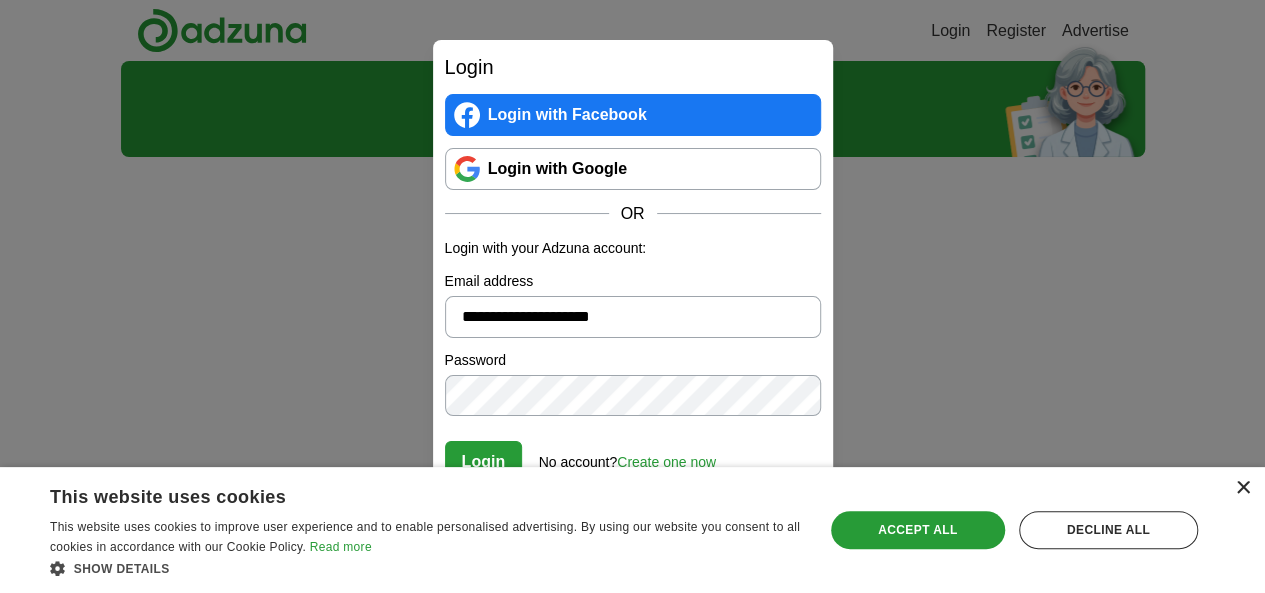 click on "×" at bounding box center [1242, 488] 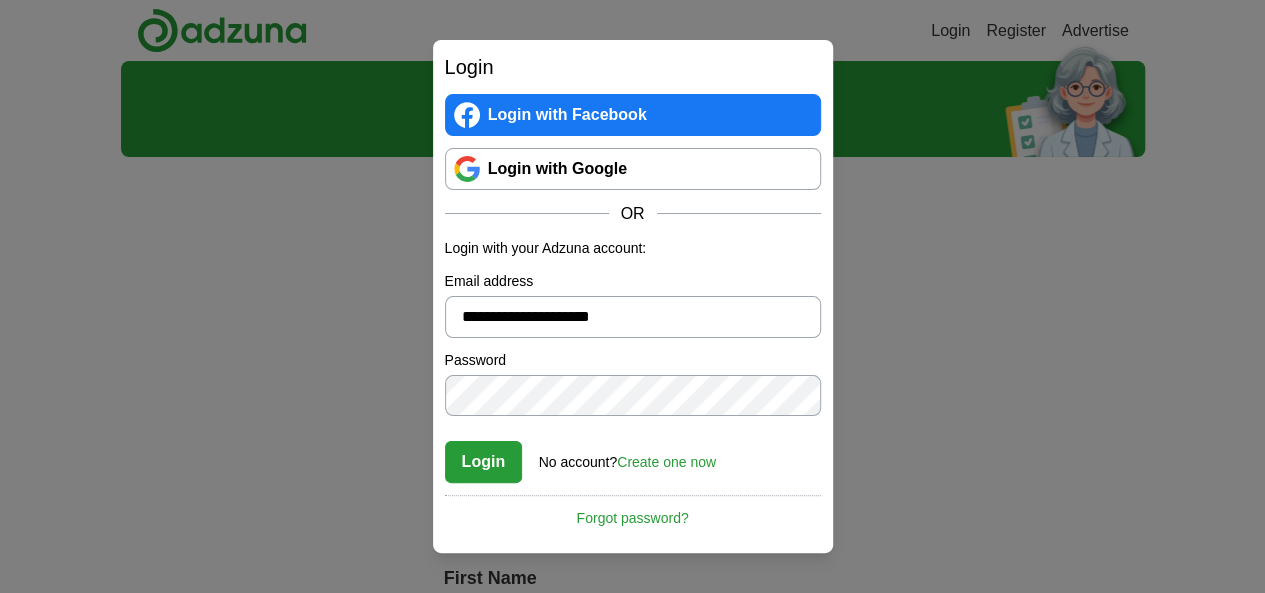 click on "Login" at bounding box center [484, 462] 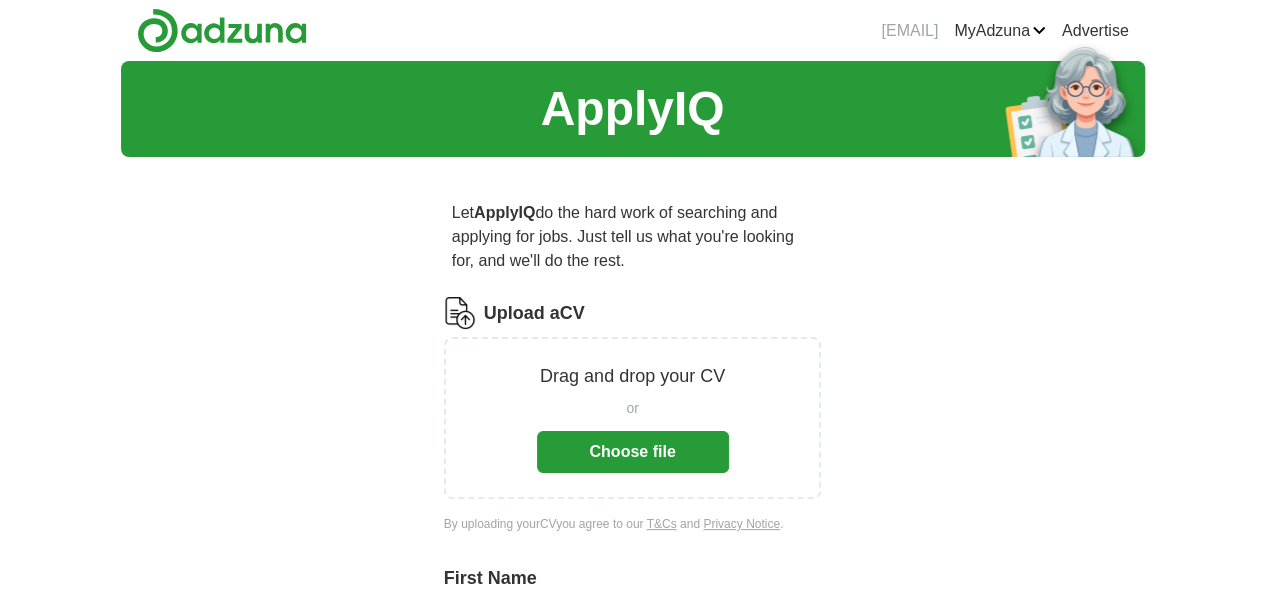 click on "Drag and drop your CV or Choose file" at bounding box center [633, 418] 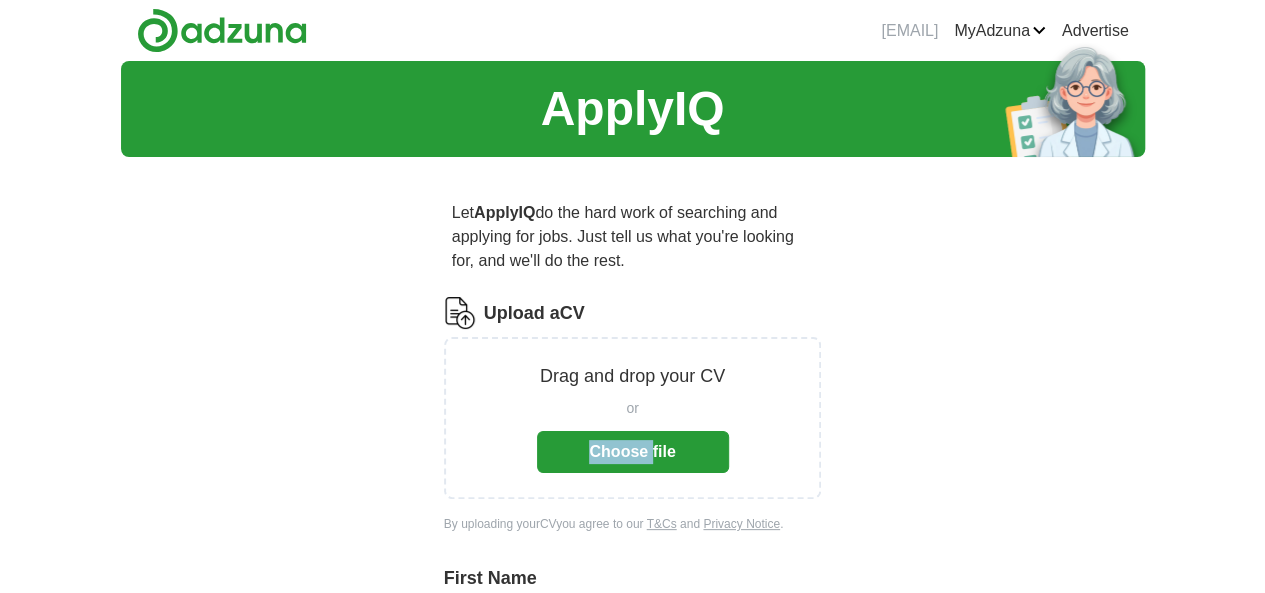 click on "Drag and drop your CV or Choose file" at bounding box center (633, 418) 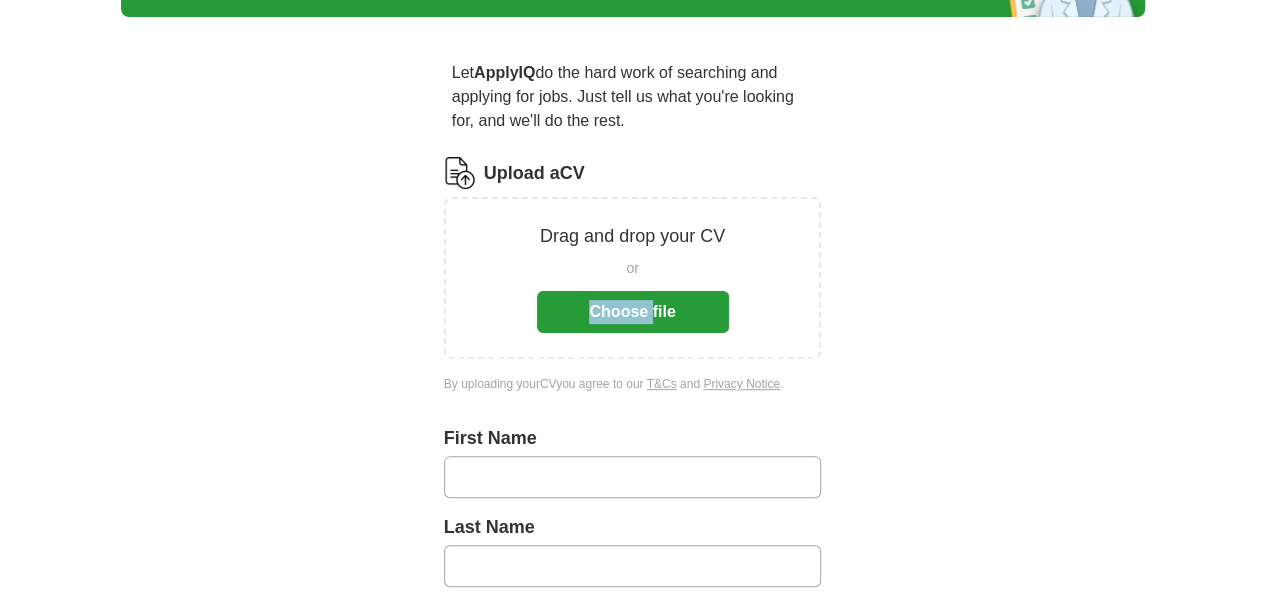 scroll, scrollTop: 134, scrollLeft: 0, axis: vertical 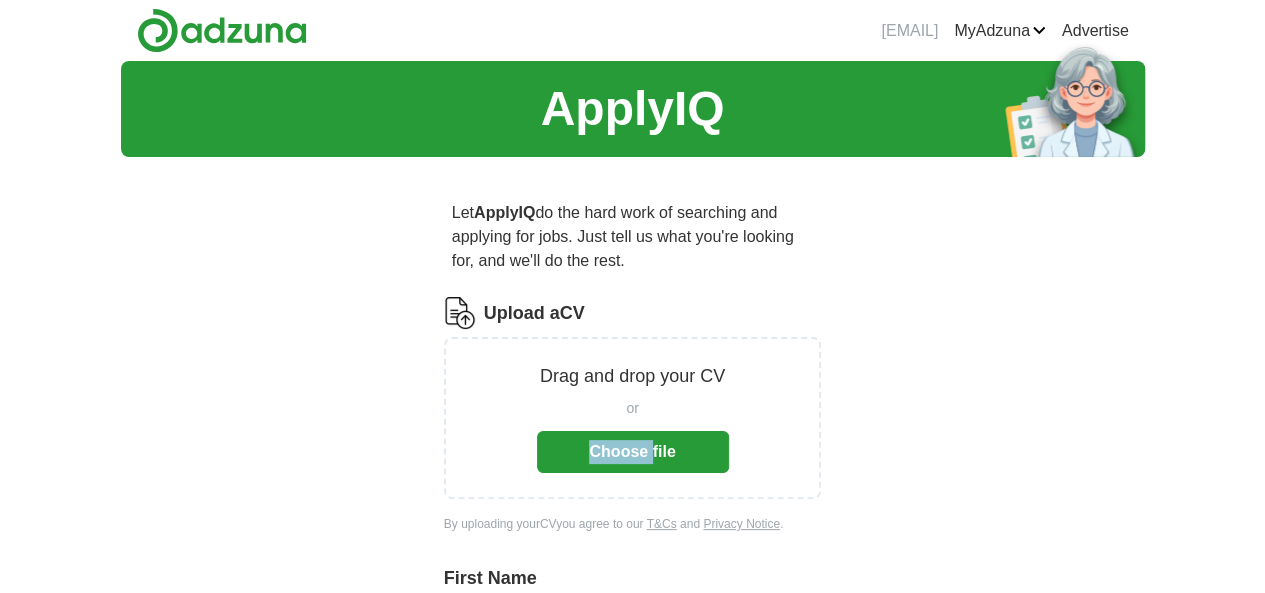 click on "Choose file" at bounding box center (633, 452) 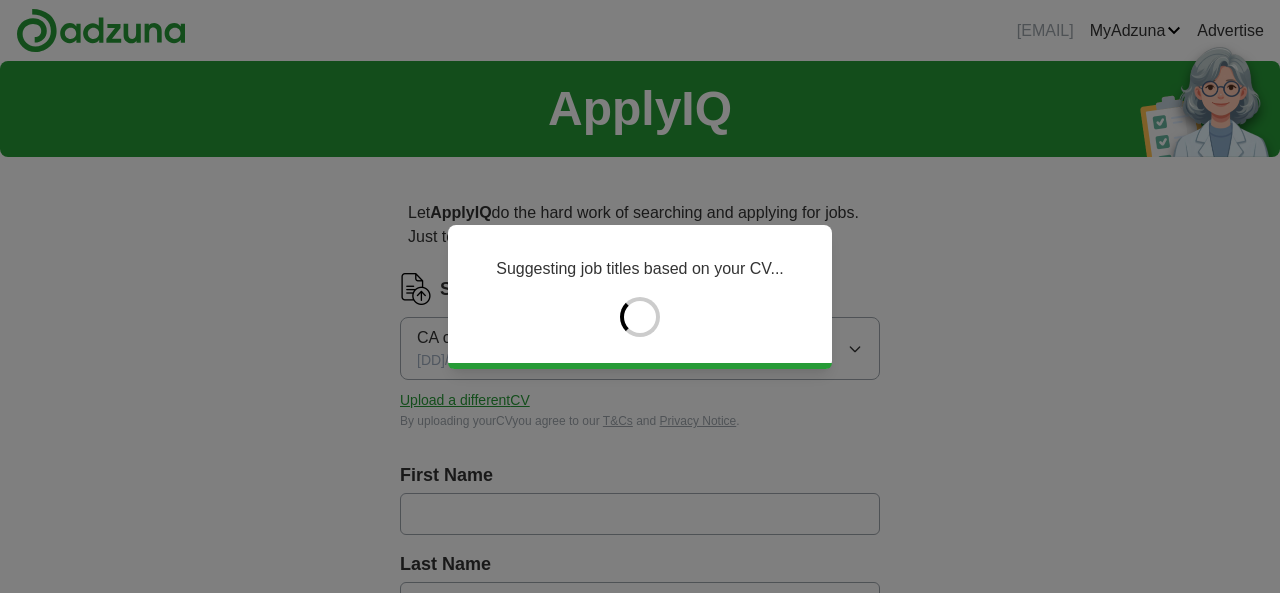 type on "*****" 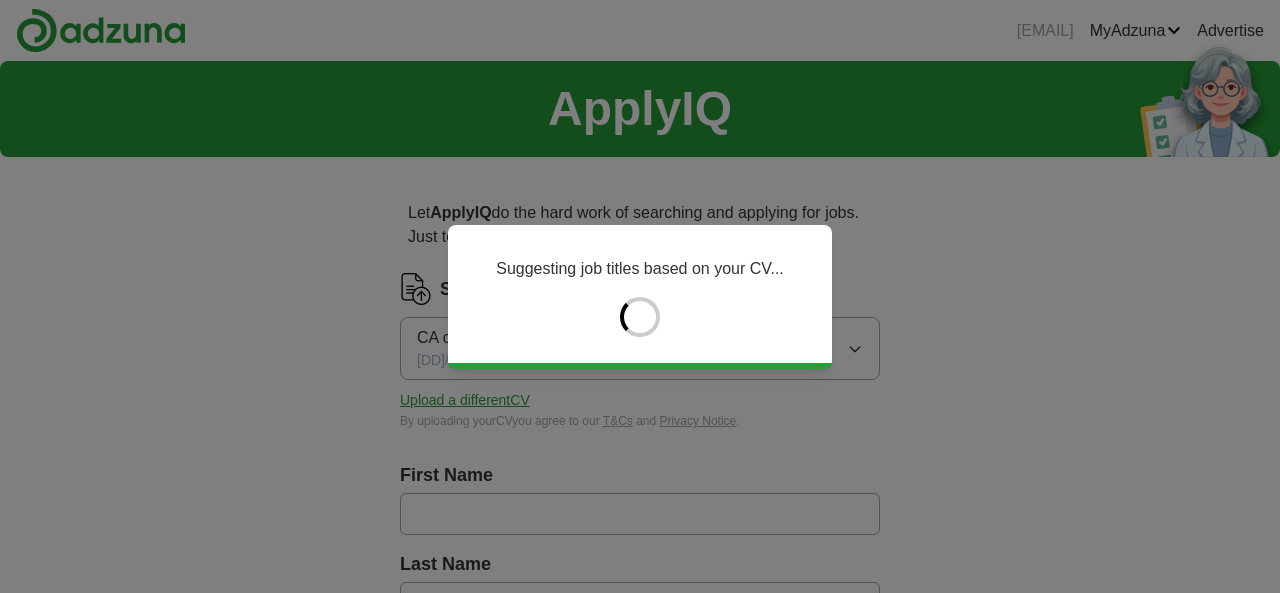 type on "***" 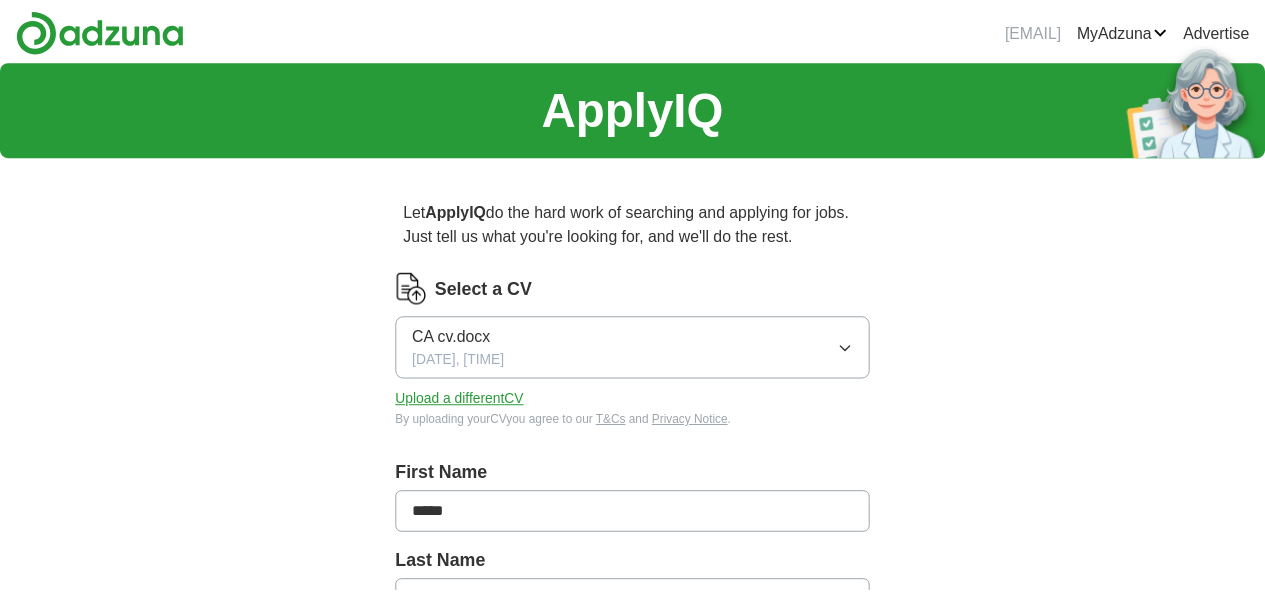 scroll, scrollTop: 0, scrollLeft: 0, axis: both 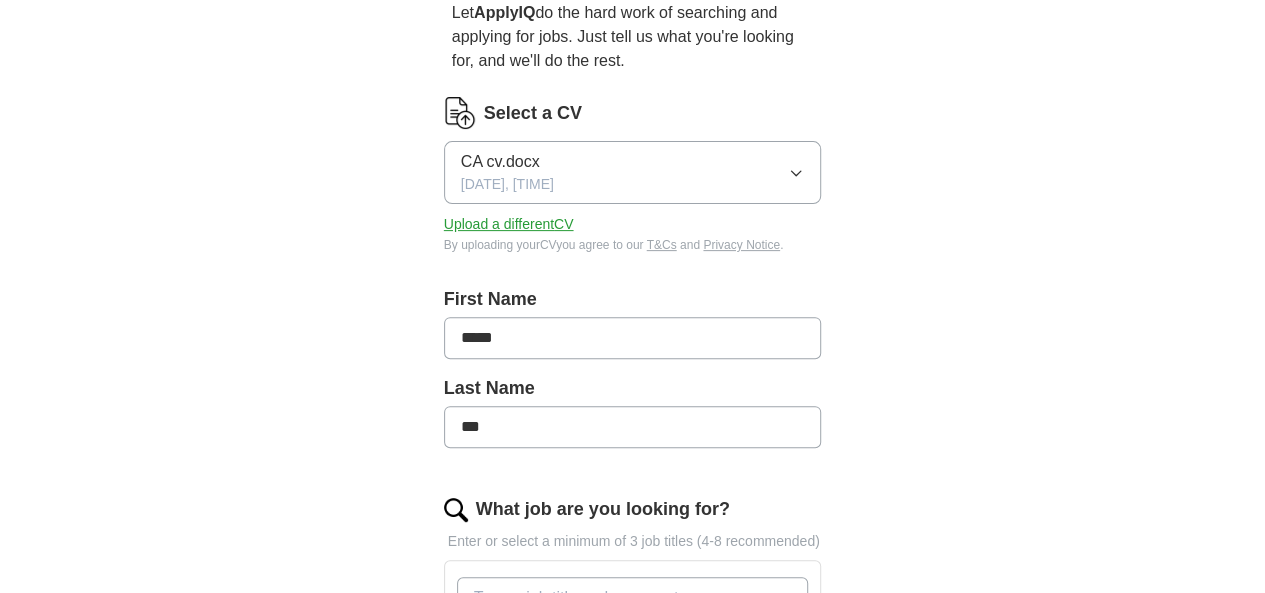 click on "CA cv.docx [DATE], [TIME]" at bounding box center [633, 172] 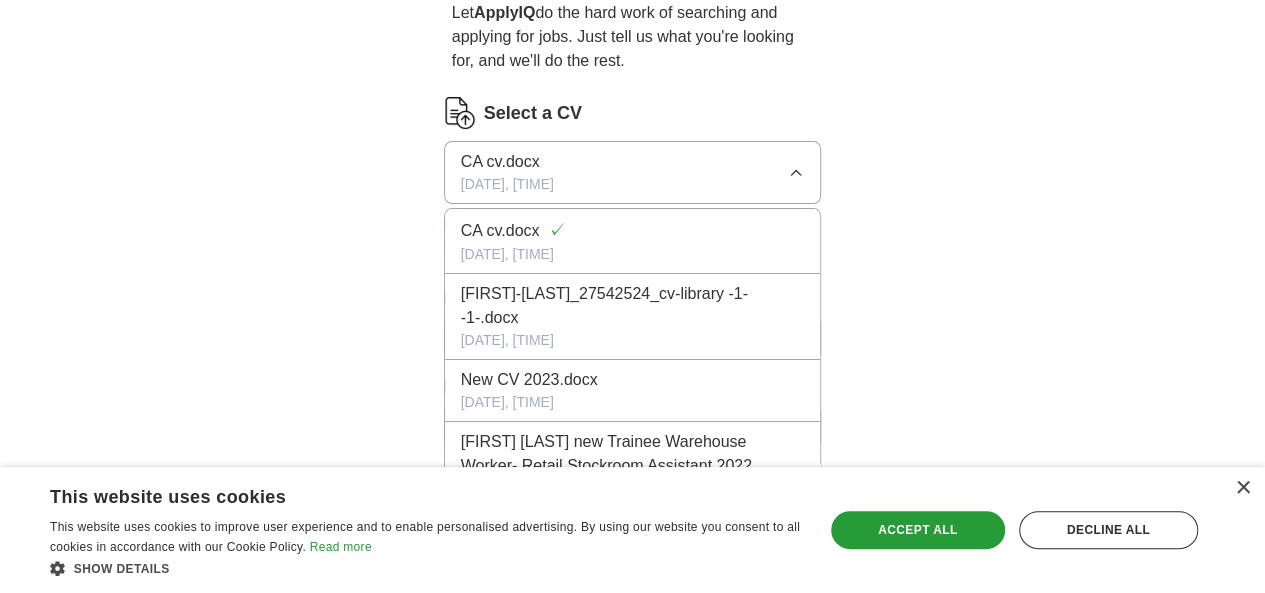click on "ApplyIQ Let  ApplyIQ  do the hard work of searching and applying for jobs. Just tell us what you're looking for, and we'll do the rest. Select a CV CA cv.docx [DATE], [TIME] CA cv.docx ✓ [DATE], [TIME] [FIRST]-[LAST]_27542524_cv-library -1- -1-.docx [DATE], [TIME] New CV 2023.docx [DATE], [TIME] [FIRST] [LAST] new Trainee Warehouse Worker- Retail Stockroom Assistant 2022 NEW.docx [DATE], [TIME] [FIRST] [LAST] new Trainee Warehouse Worker- Retail Stockroom Assistant 2022 NEW -1-.docx [DATE], [TIME] [FIRST] [LAST] new Trainee Warehouse Worker- Retail Stockroom Assistant 2022 NEW.docx [DATE], [TIME] Upload a different  CV By uploading your  CV  you agree to our   T&Cs   and   Privacy Notice . First Name ***** Last Name *** What job are you looking for? Enter or select a minimum of 3 job titles (4-8 recommended) Warehouse Operative + Hand Packer + Business Administrator + Retail Assistant + Delivery Coordinator + Inventory Clerk + Logistics Assistant + Stock Control Assistant + Customer Service Advisor + + + +" at bounding box center (633, 774) 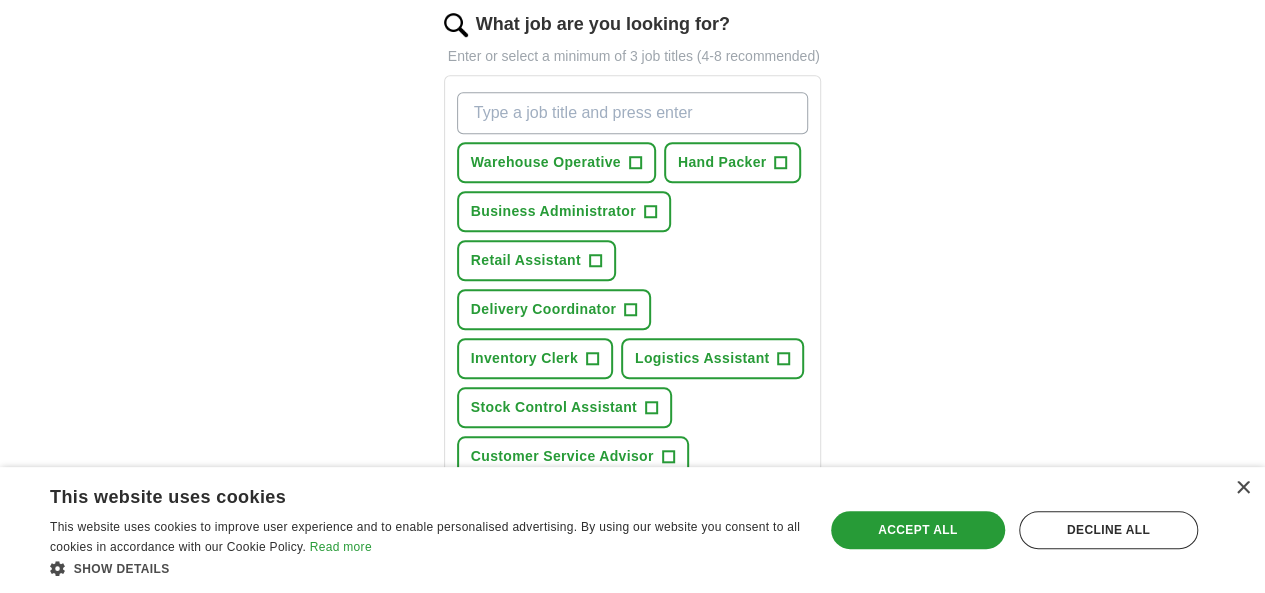 scroll, scrollTop: 700, scrollLeft: 0, axis: vertical 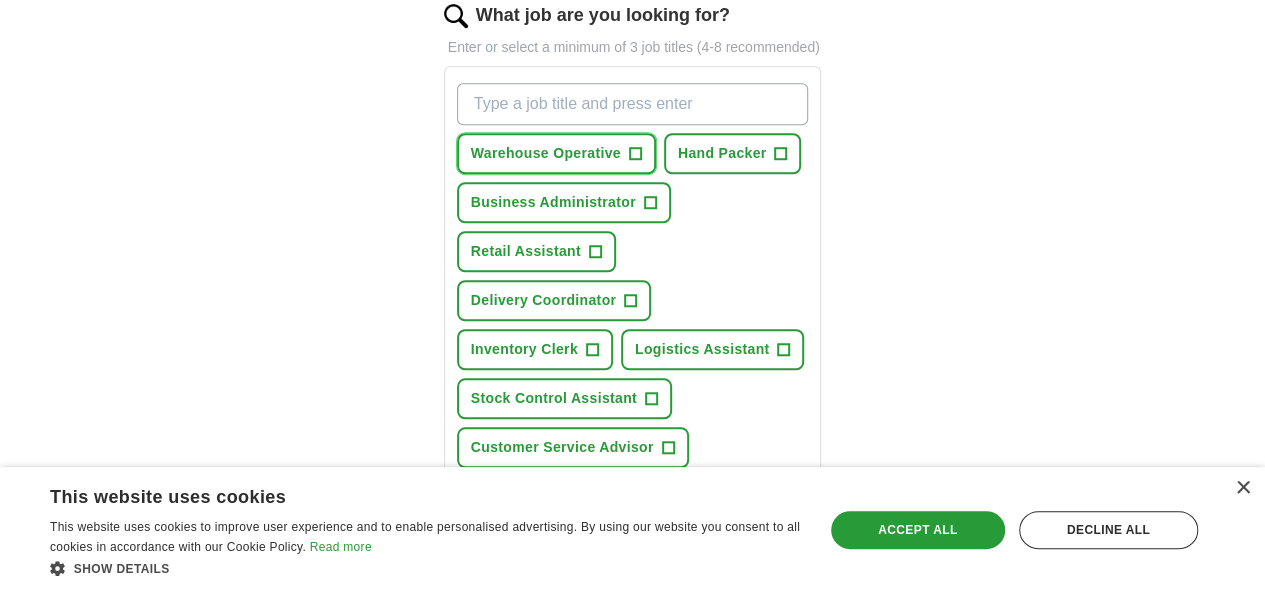 click on "Warehouse Operative +" at bounding box center (556, 153) 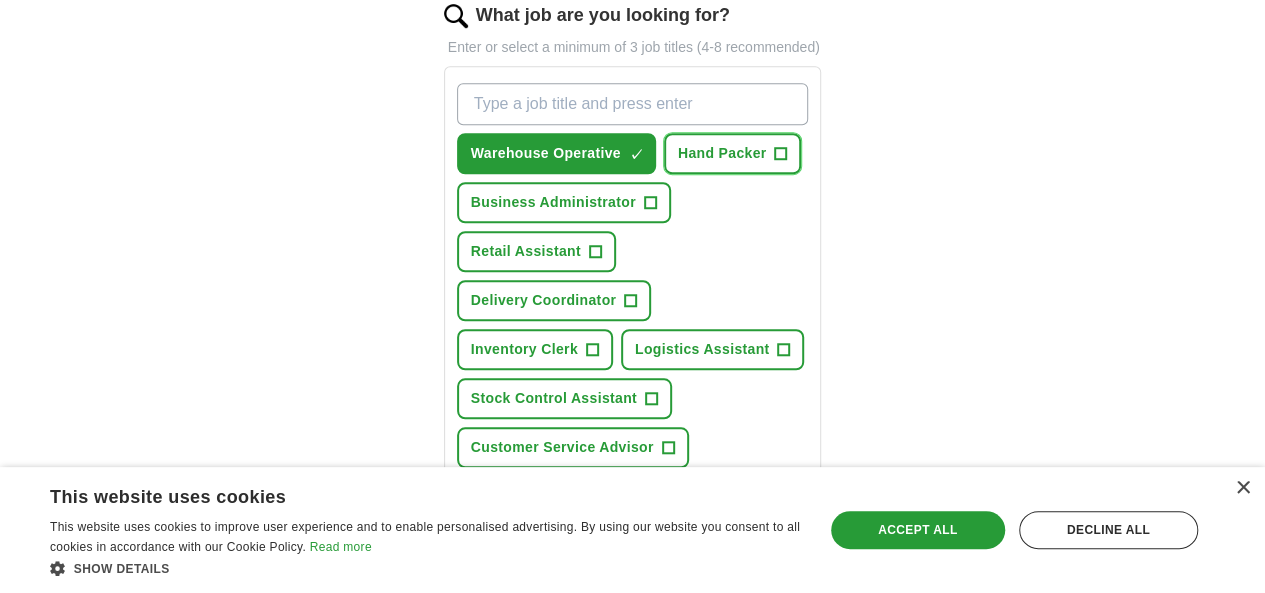 click on "Hand Packer" at bounding box center (722, 153) 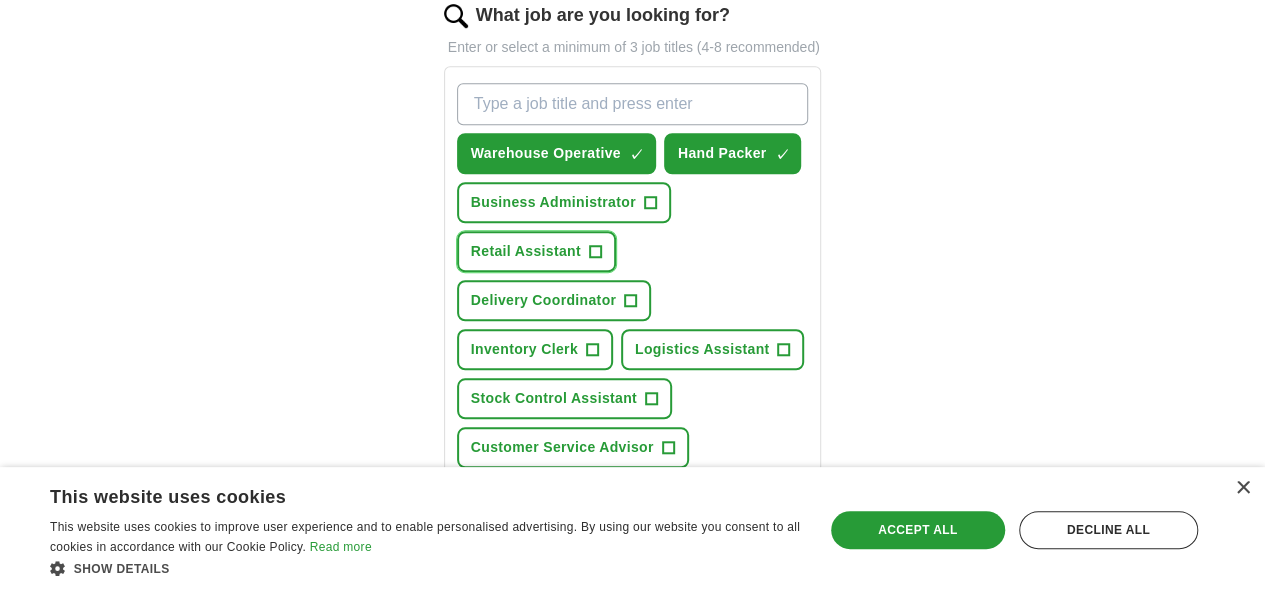 click on "Retail Assistant +" at bounding box center (536, 251) 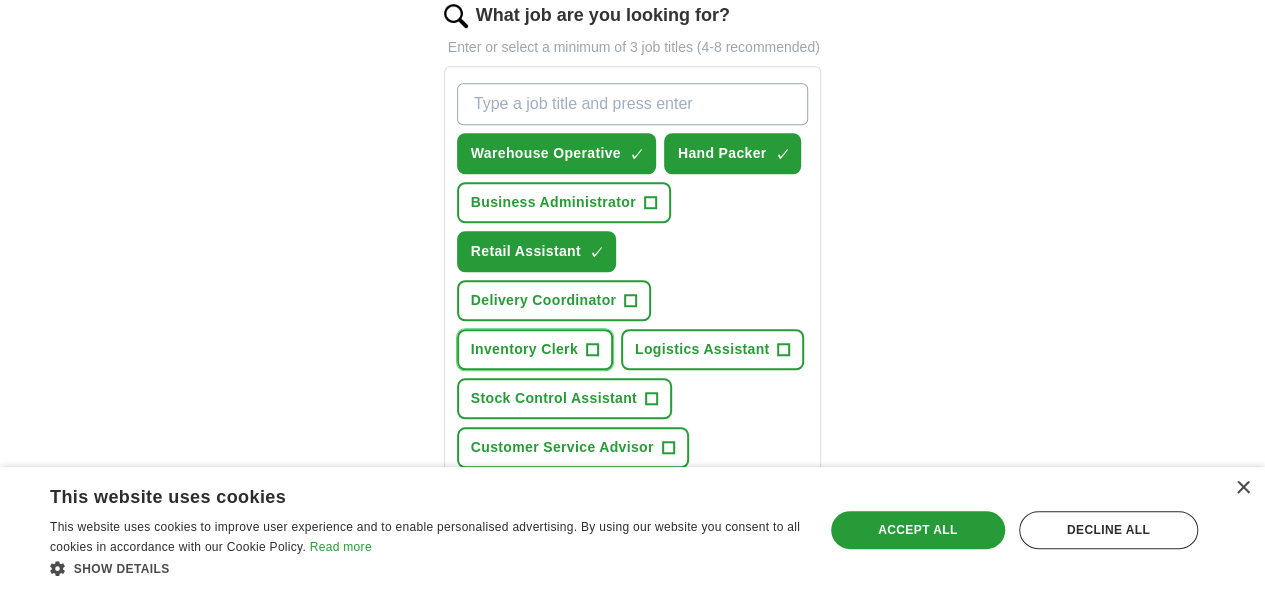 click on "Inventory Clerk" at bounding box center (524, 349) 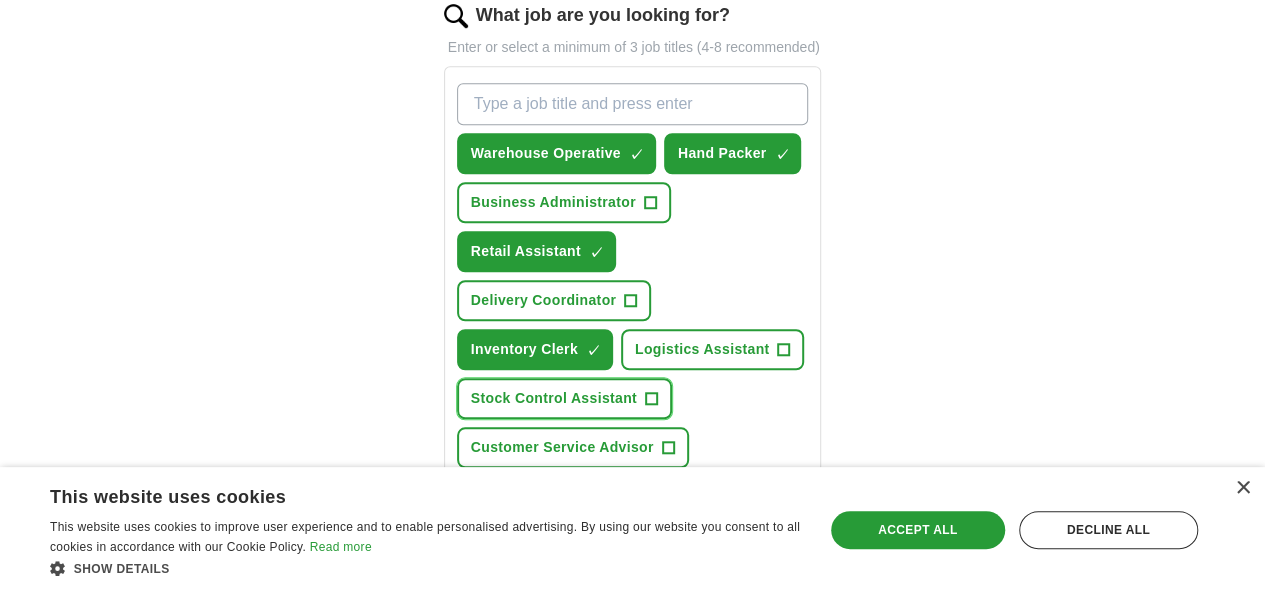 click on "Stock Control Assistant +" at bounding box center (564, 398) 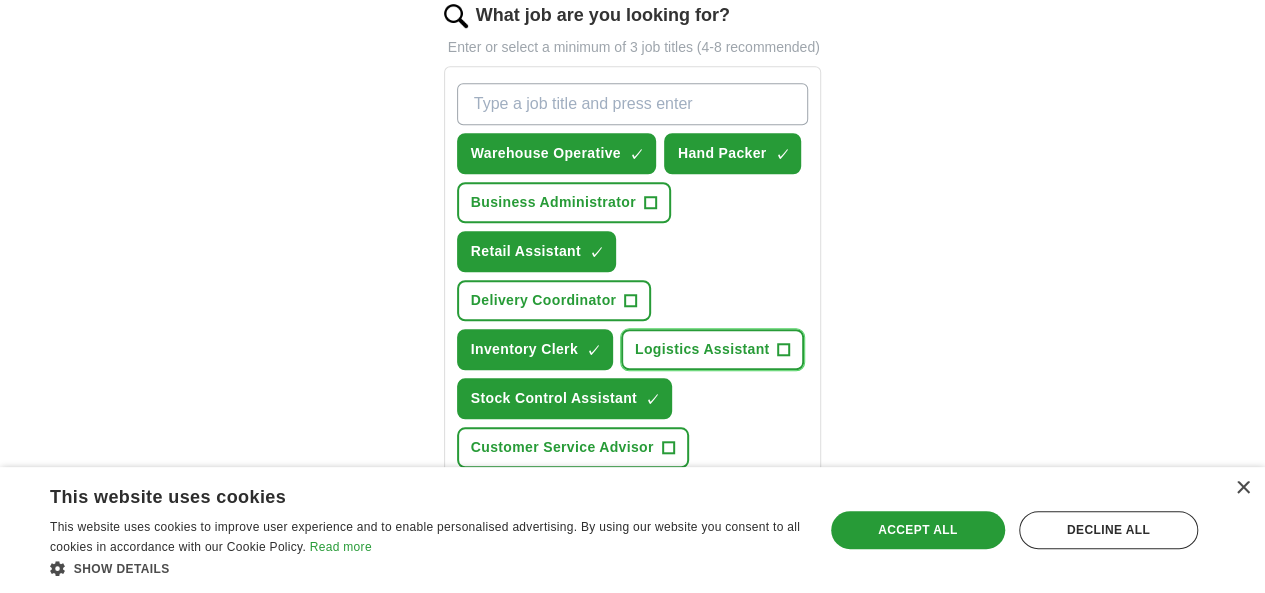 click on "Logistics Assistant" at bounding box center [702, 349] 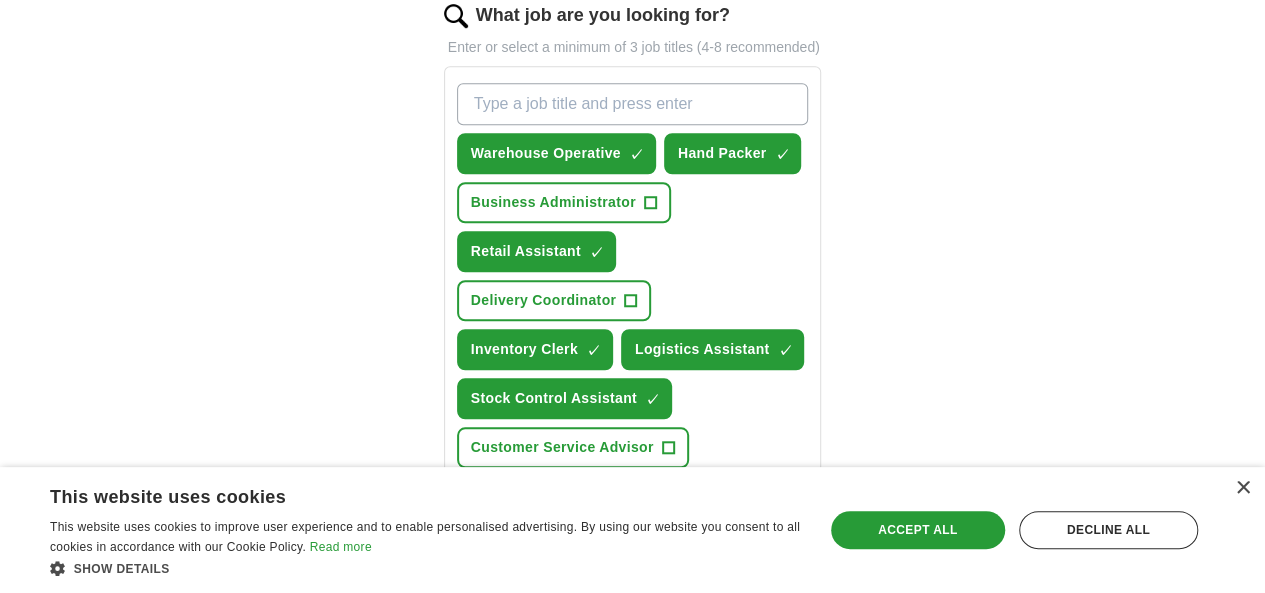 click on "Warehouse Worker +" at bounding box center (547, 496) 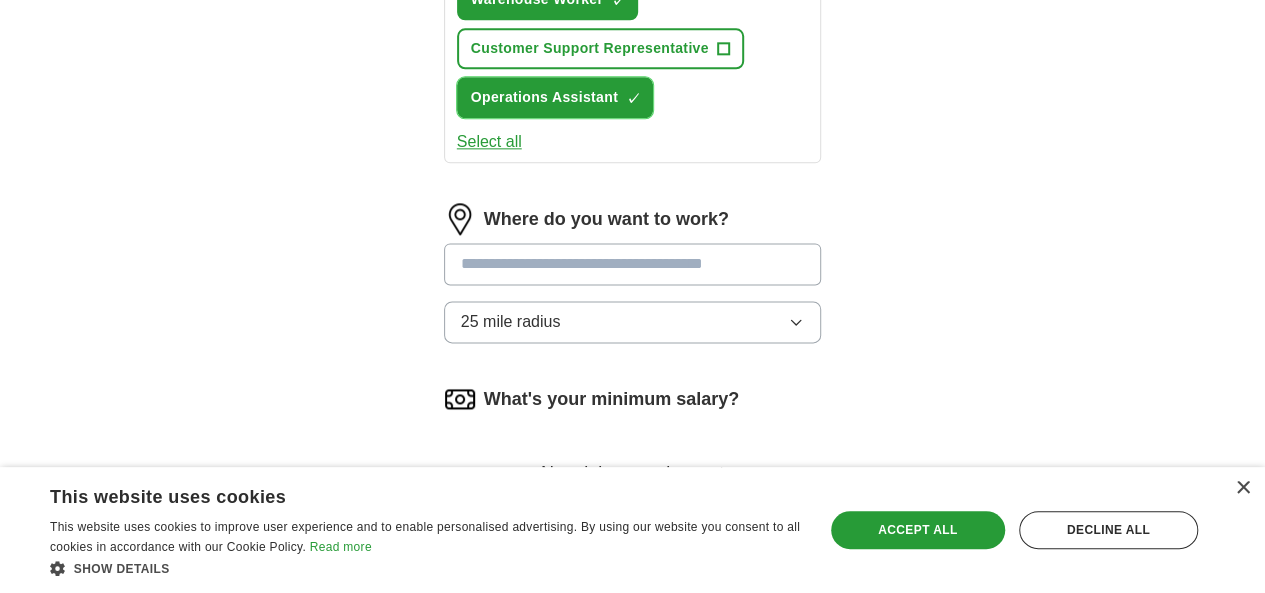 scroll, scrollTop: 1194, scrollLeft: 0, axis: vertical 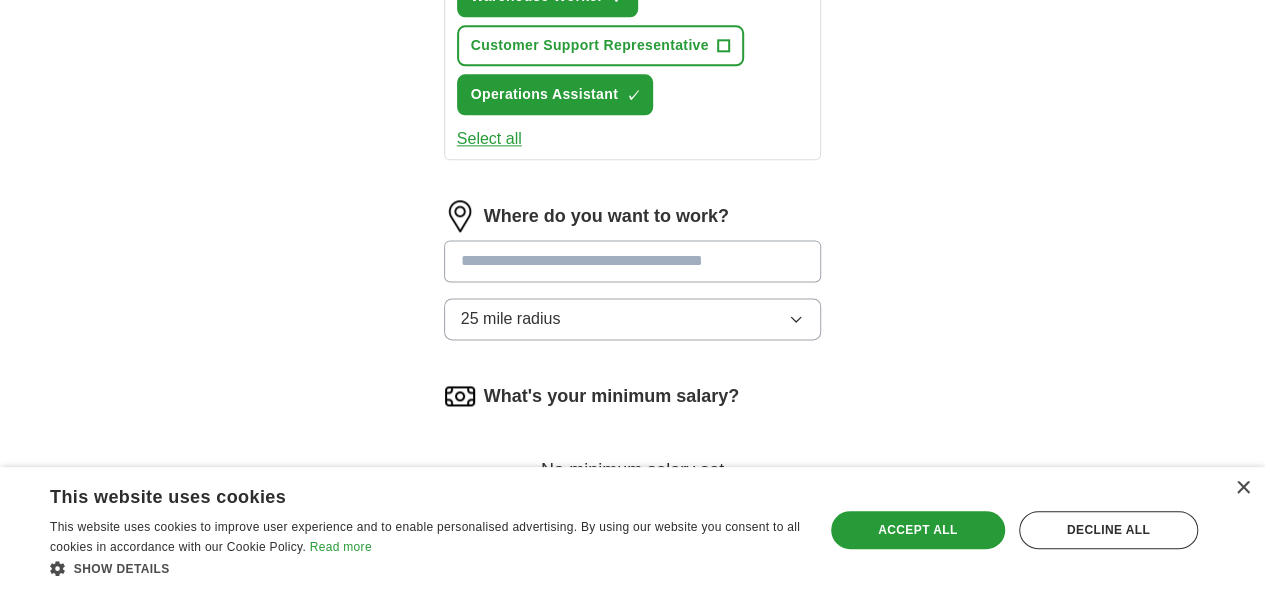 click at bounding box center [633, 261] 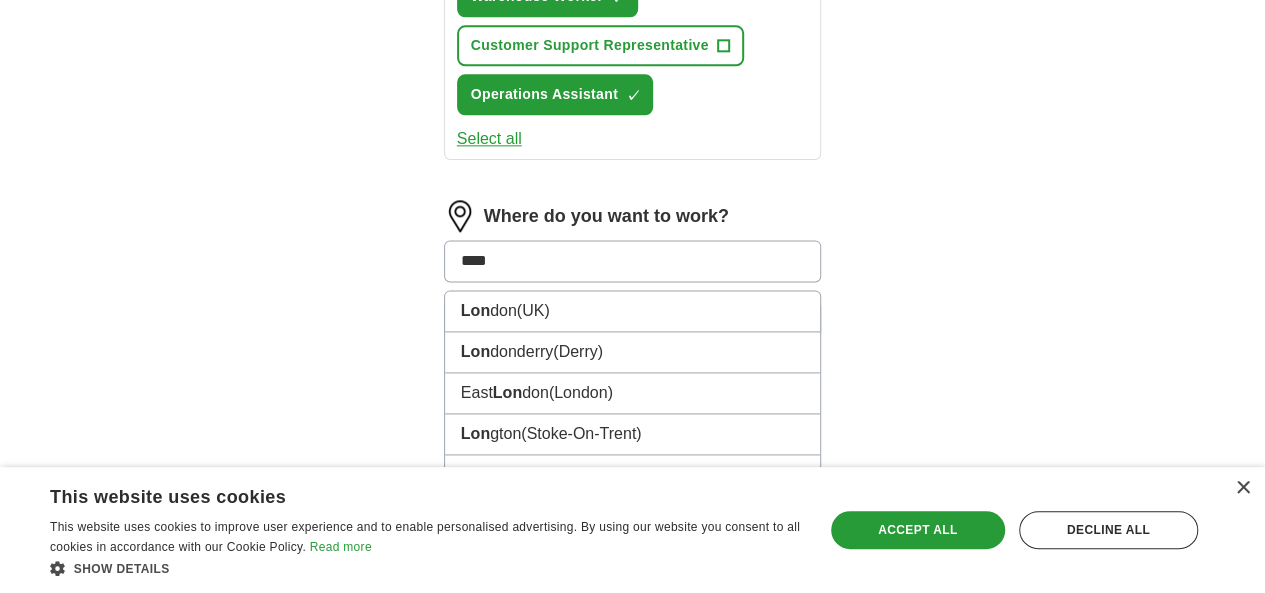 type on "*****" 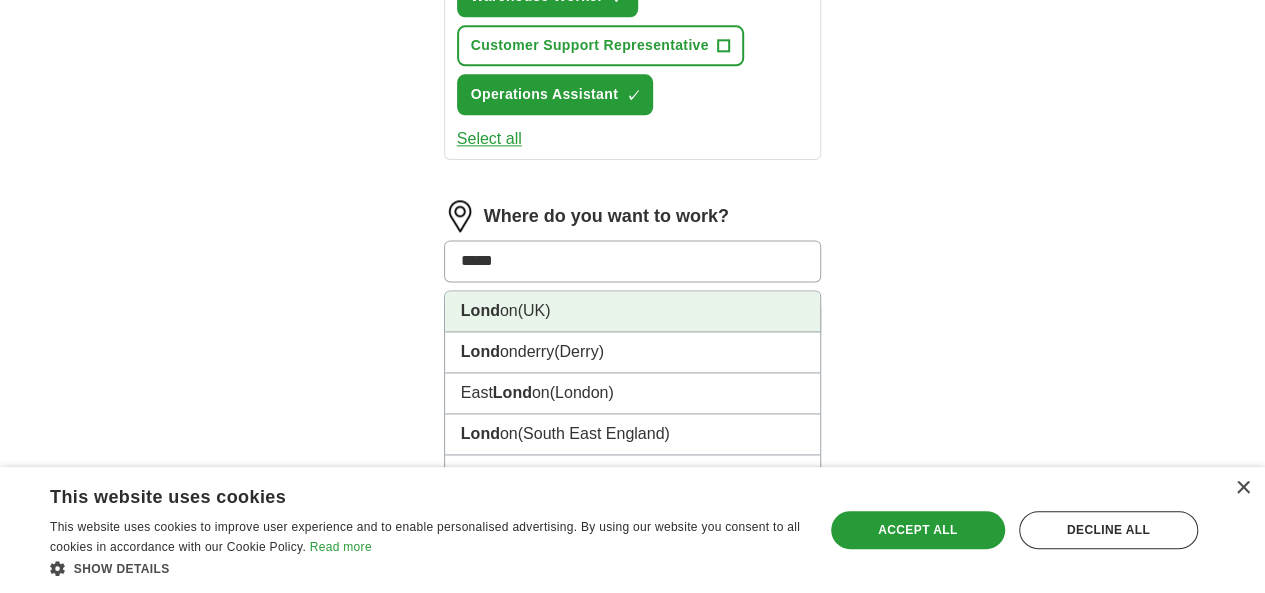 click on "Lond" at bounding box center (480, 310) 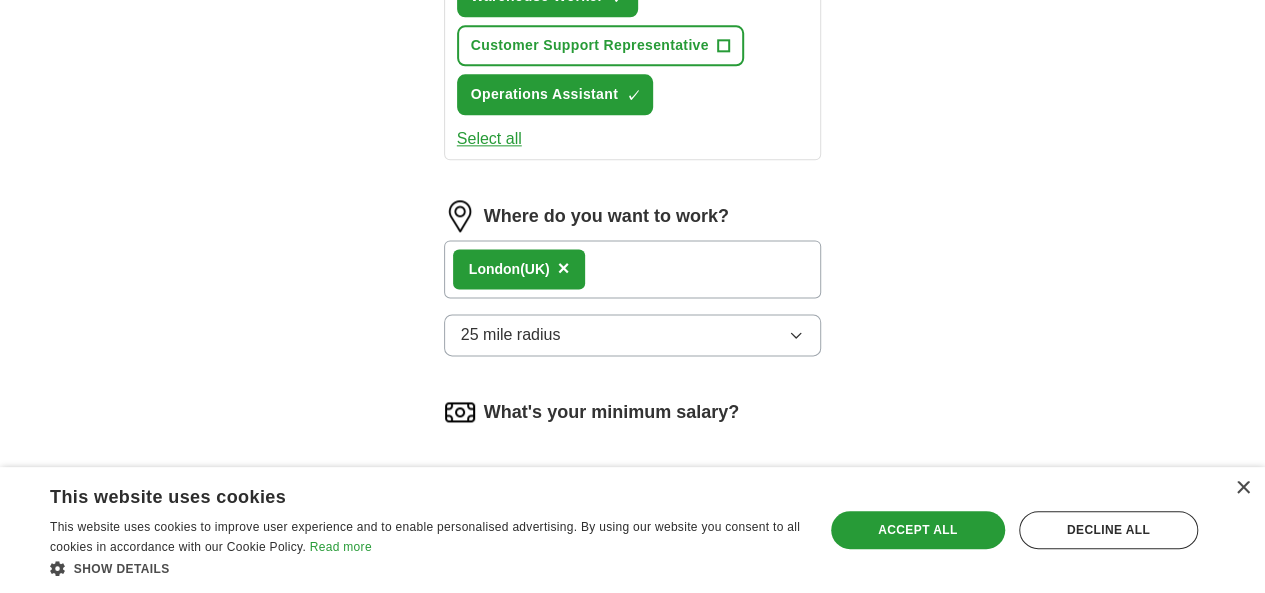 click on "Where do you want to work? [CITY]  (UK) × 25 mile radius" at bounding box center [633, 286] 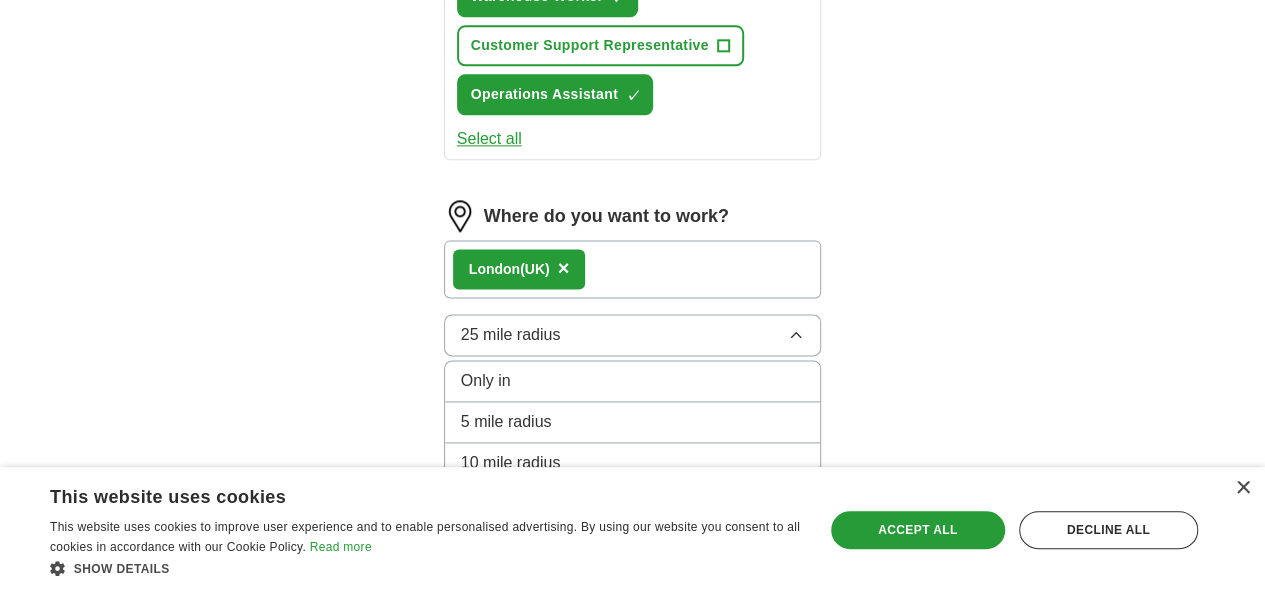 click on "Only in" at bounding box center (486, 381) 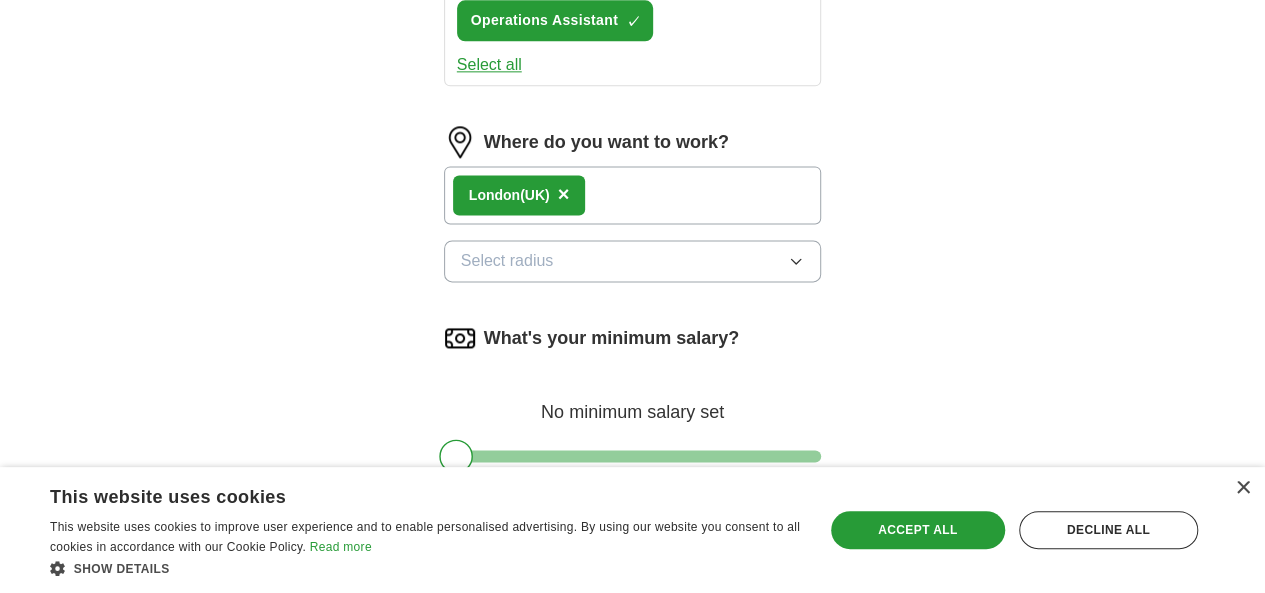 scroll, scrollTop: 1294, scrollLeft: 0, axis: vertical 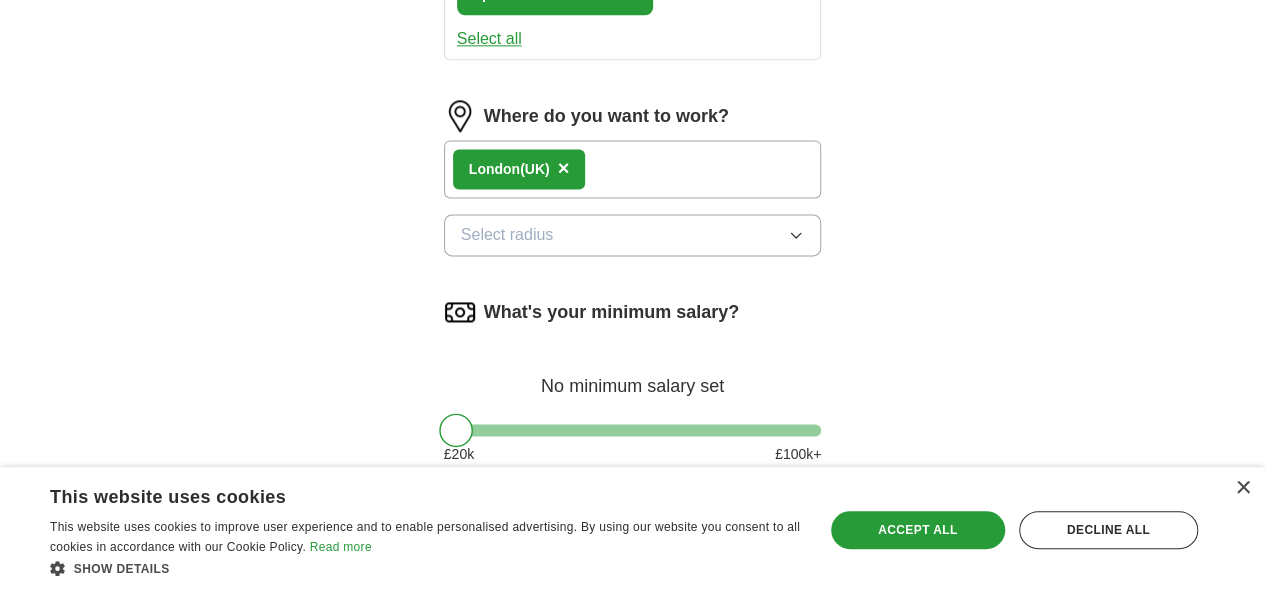 click on "Start applying for jobs" at bounding box center [633, 534] 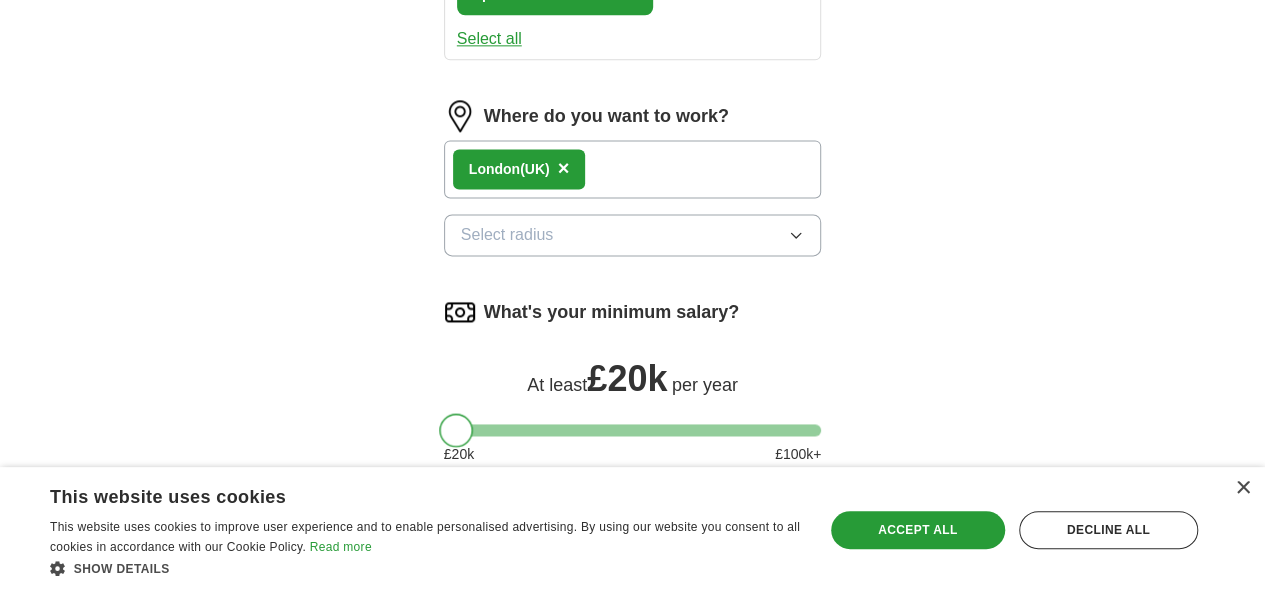 drag, startPoint x: 403, startPoint y: 249, endPoint x: 382, endPoint y: 247, distance: 21.095022 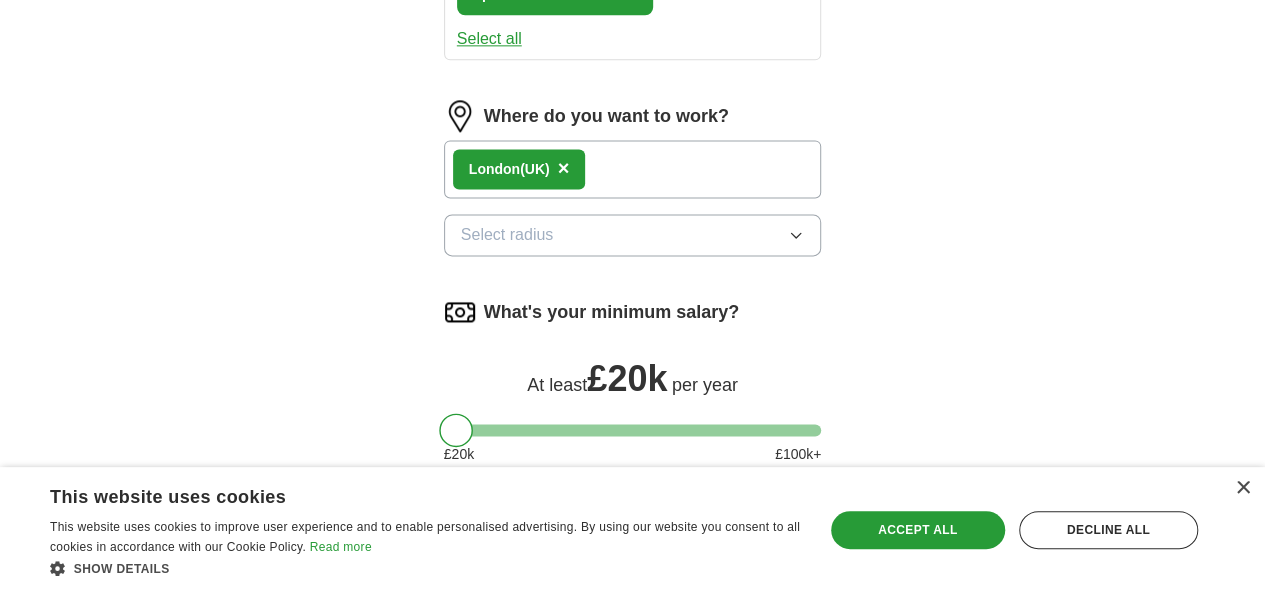 click on "Start applying for jobs" at bounding box center (633, 534) 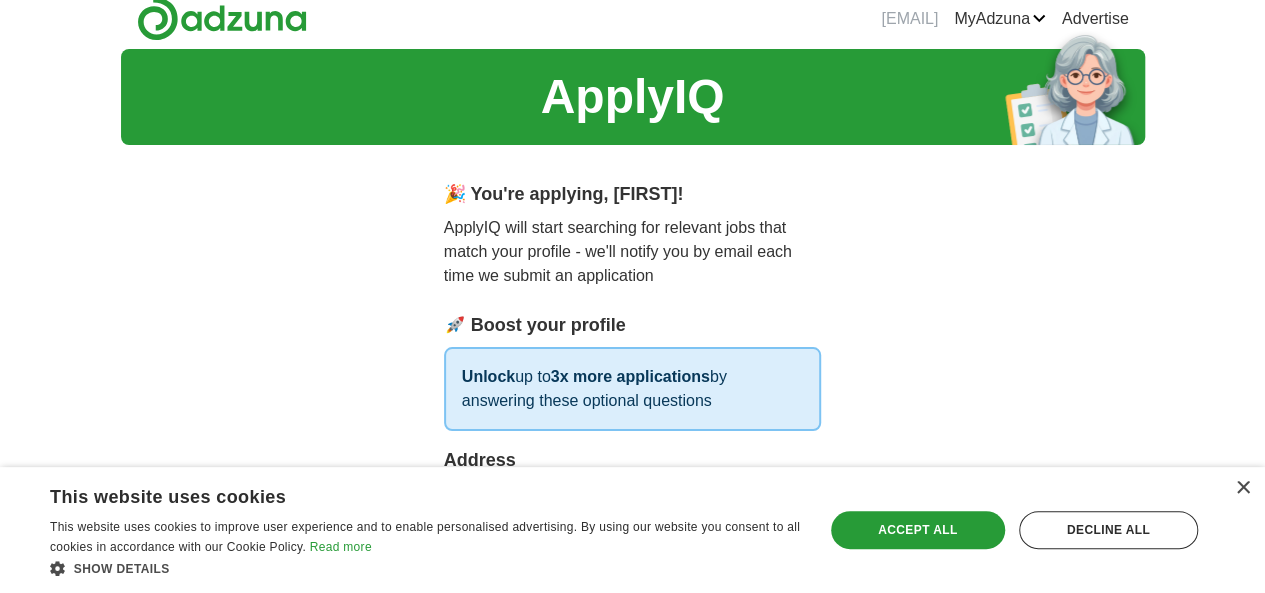scroll, scrollTop: 0, scrollLeft: 0, axis: both 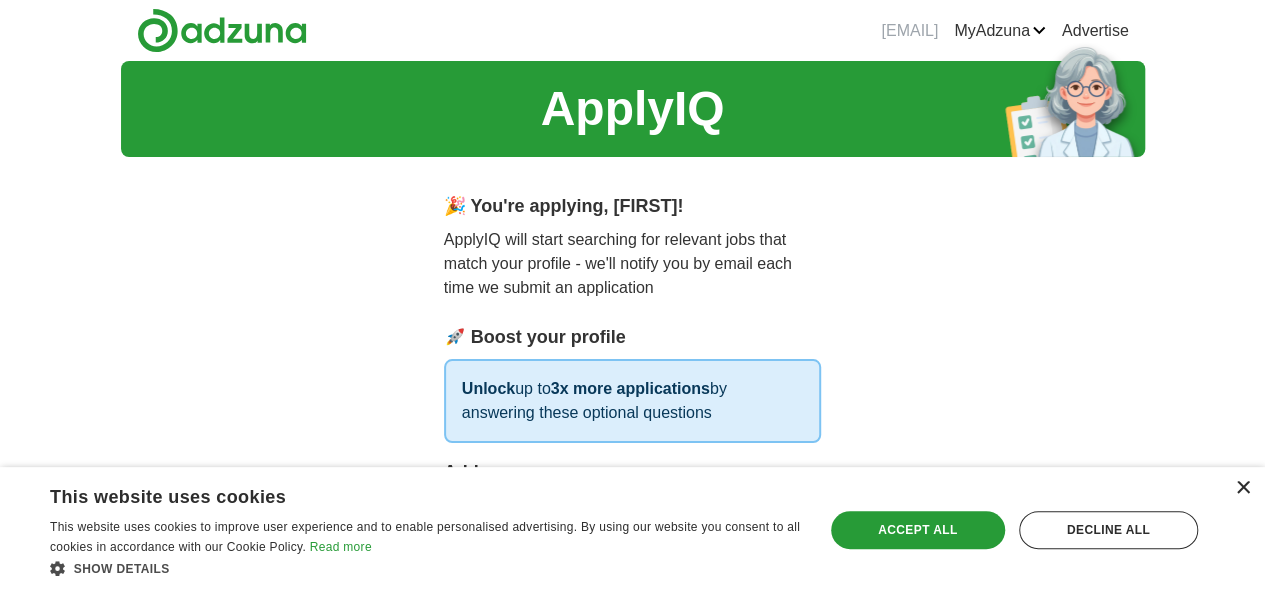 click on "×" at bounding box center (1242, 488) 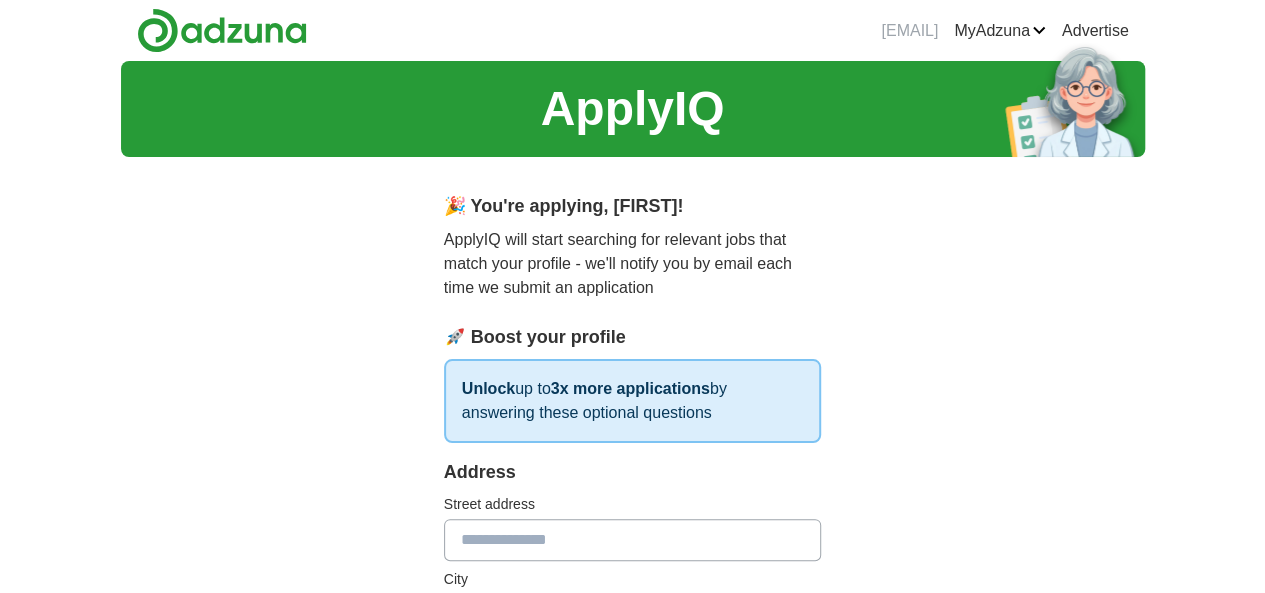 click on "ApplyIQ 🎉 You're applying , [FIRST] ! ApplyIQ will start searching for relevant jobs that match your profile - we'll notify you by email each time we submit an application 🚀 Boost your profile Unlock  up to  3x more applications  by answering these optional questions Address Street address [CITY] [STATE] / region [ZIP] Country Please select... Phone number [PHONE]" at bounding box center [633, 983] 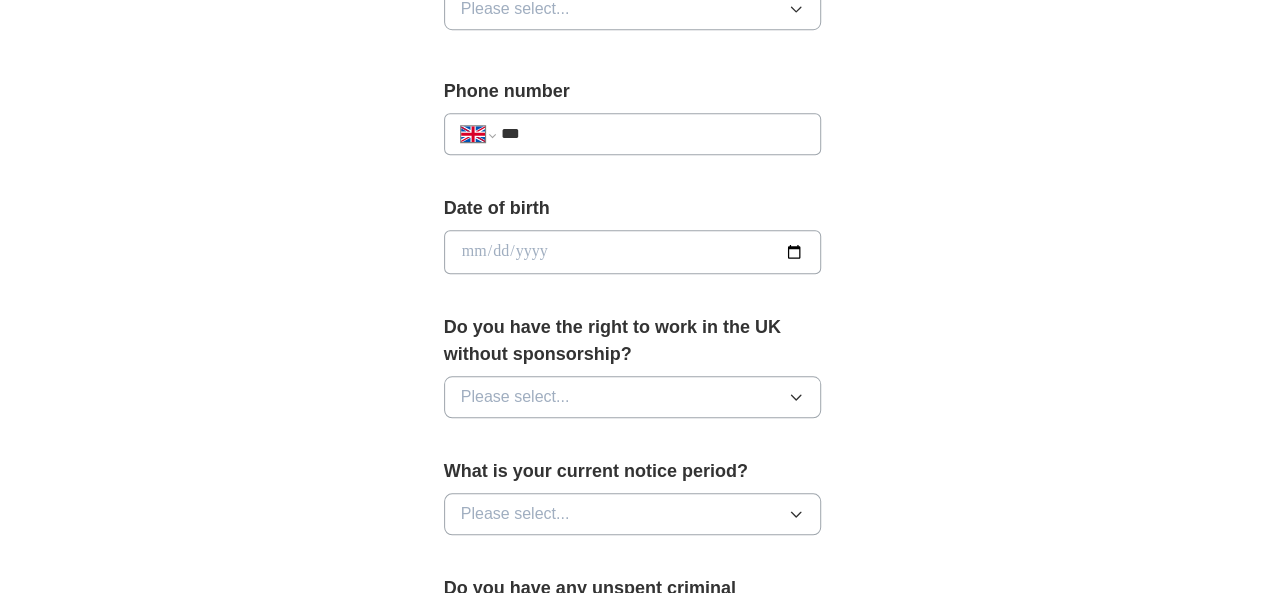 scroll, scrollTop: 819, scrollLeft: 0, axis: vertical 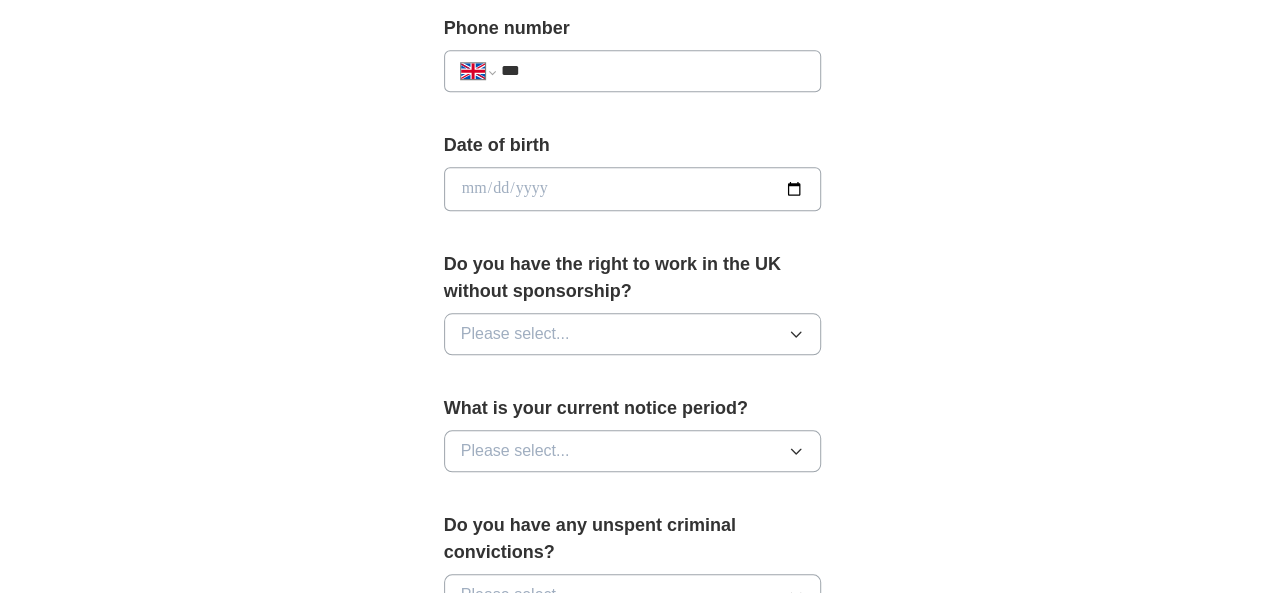 click at bounding box center [633, 189] 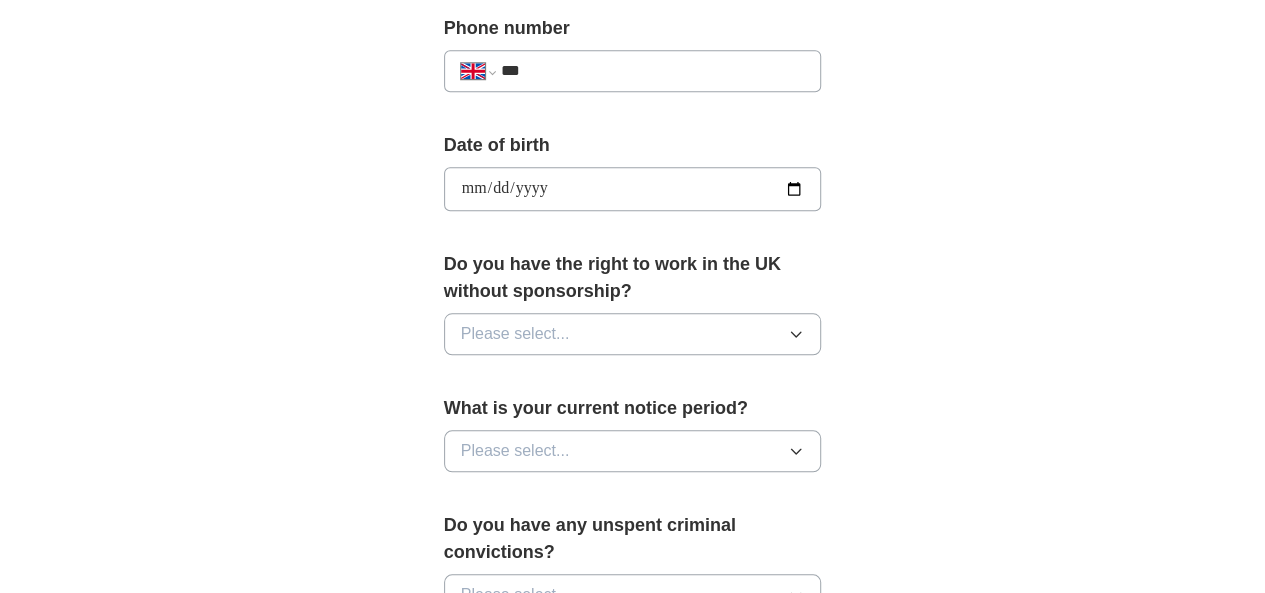 type on "**********" 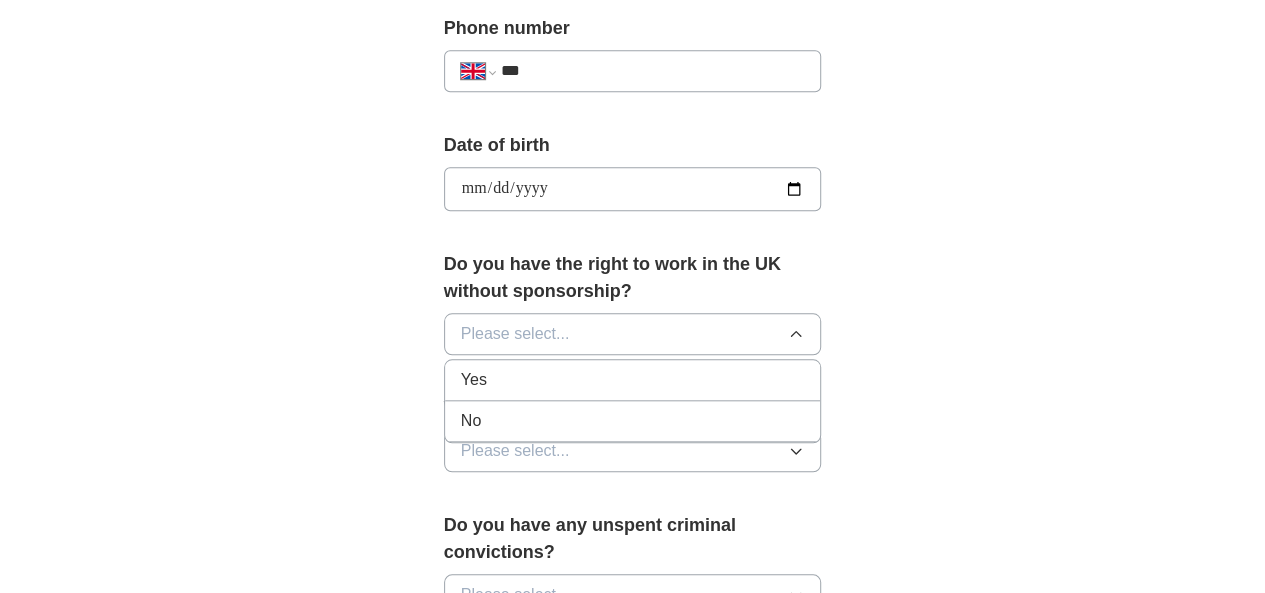 click on "Yes" at bounding box center (633, 380) 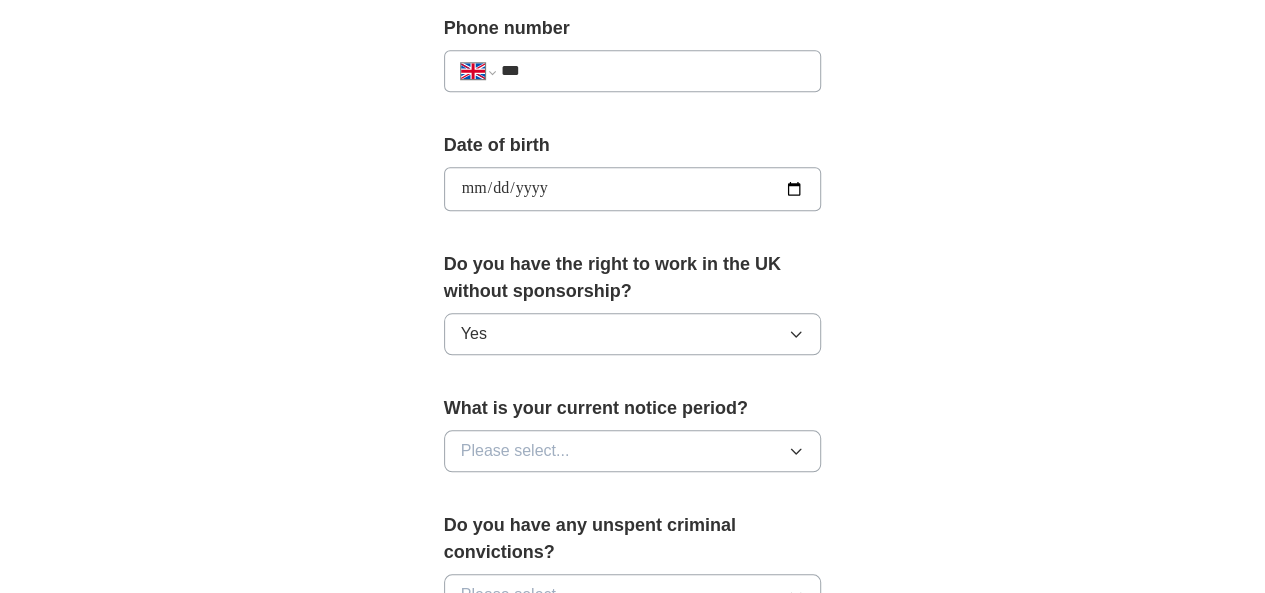 click on "Please select..." at bounding box center [515, 451] 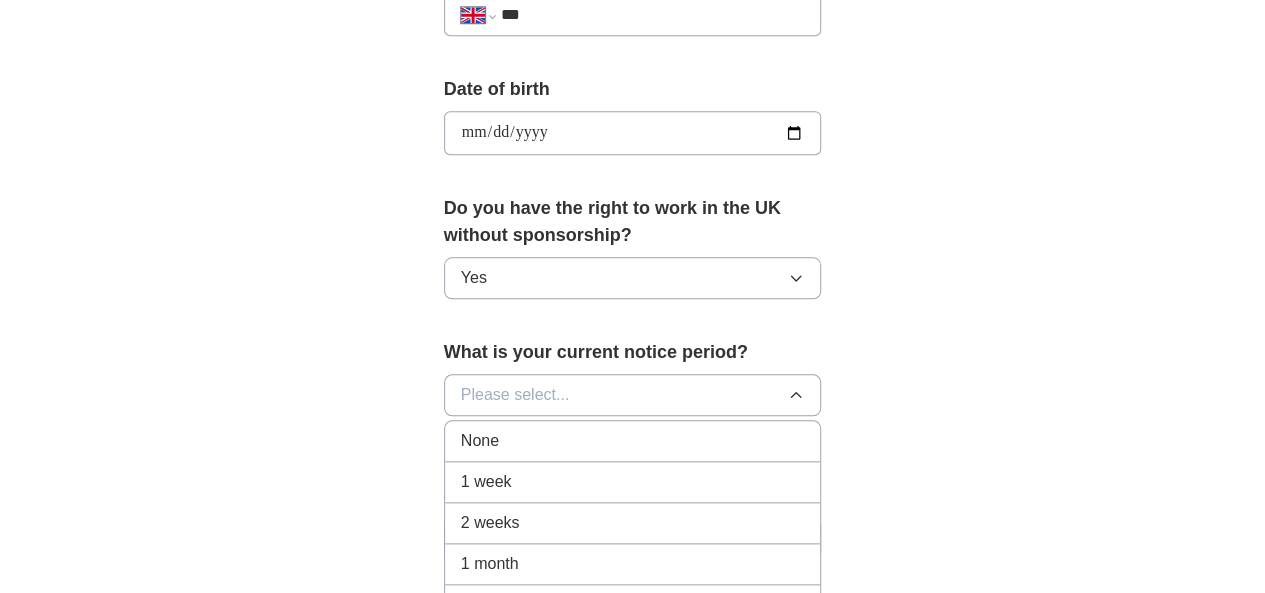 scroll, scrollTop: 1019, scrollLeft: 0, axis: vertical 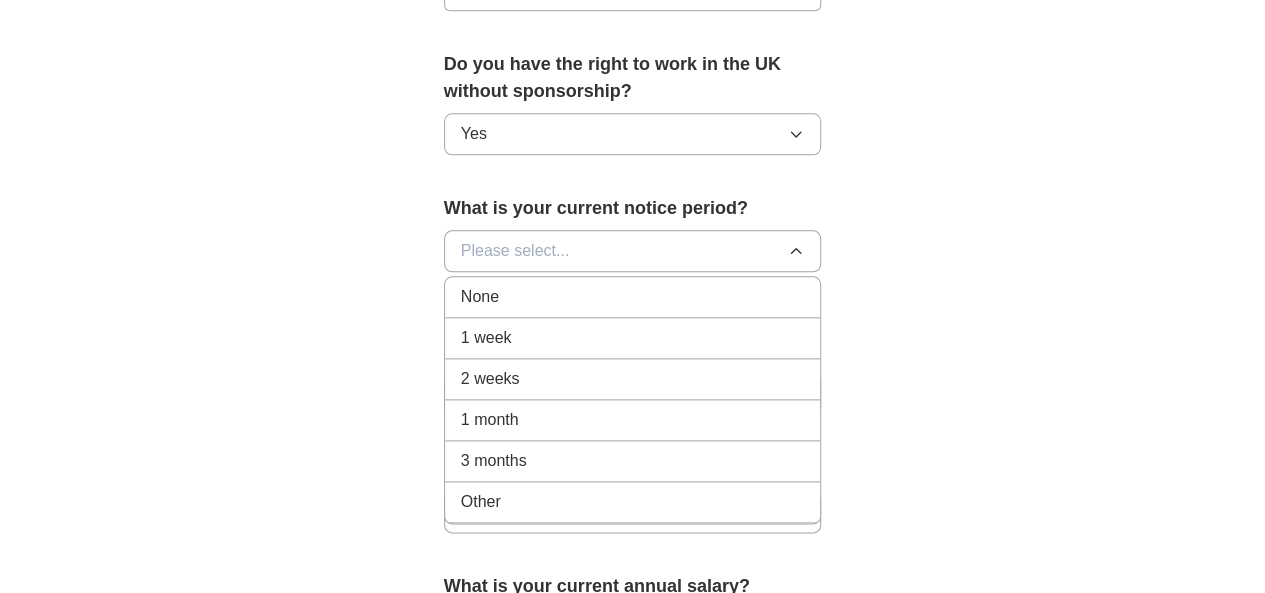 click on "2 weeks" at bounding box center (490, 379) 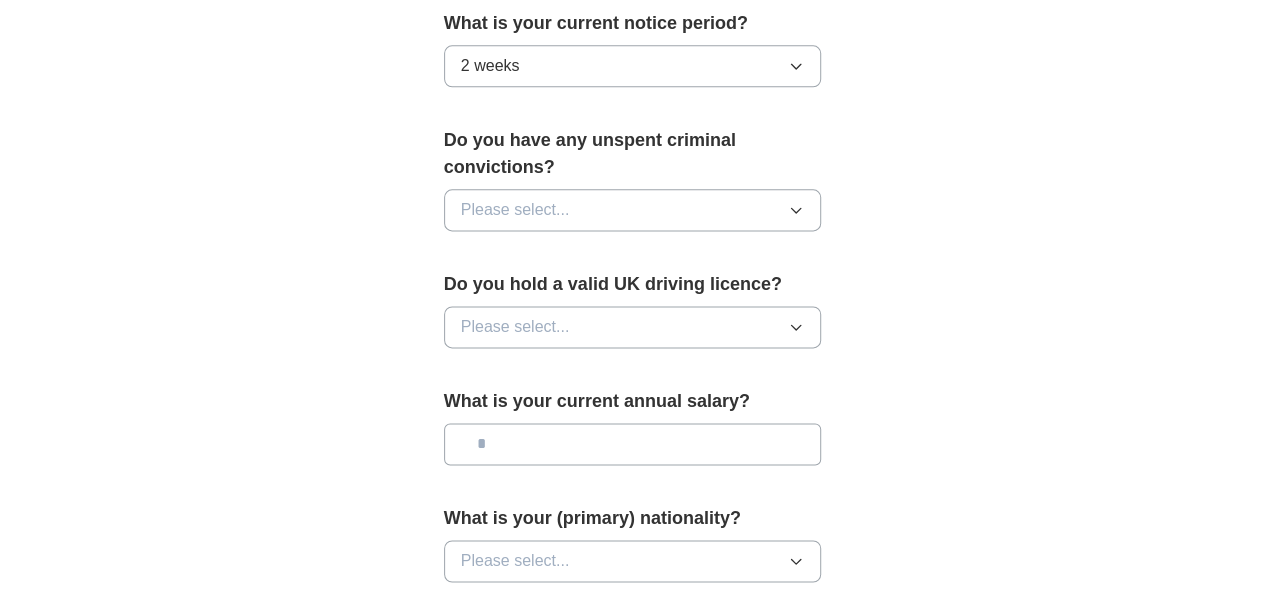 scroll, scrollTop: 1219, scrollLeft: 0, axis: vertical 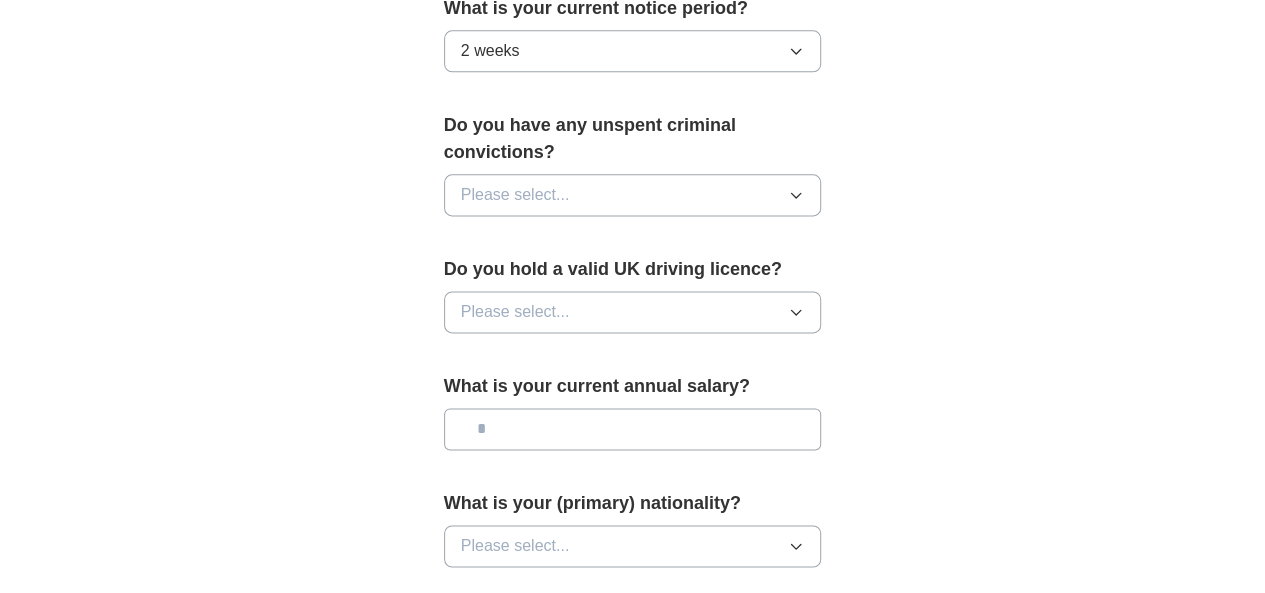 click on "Please select..." at bounding box center [633, 195] 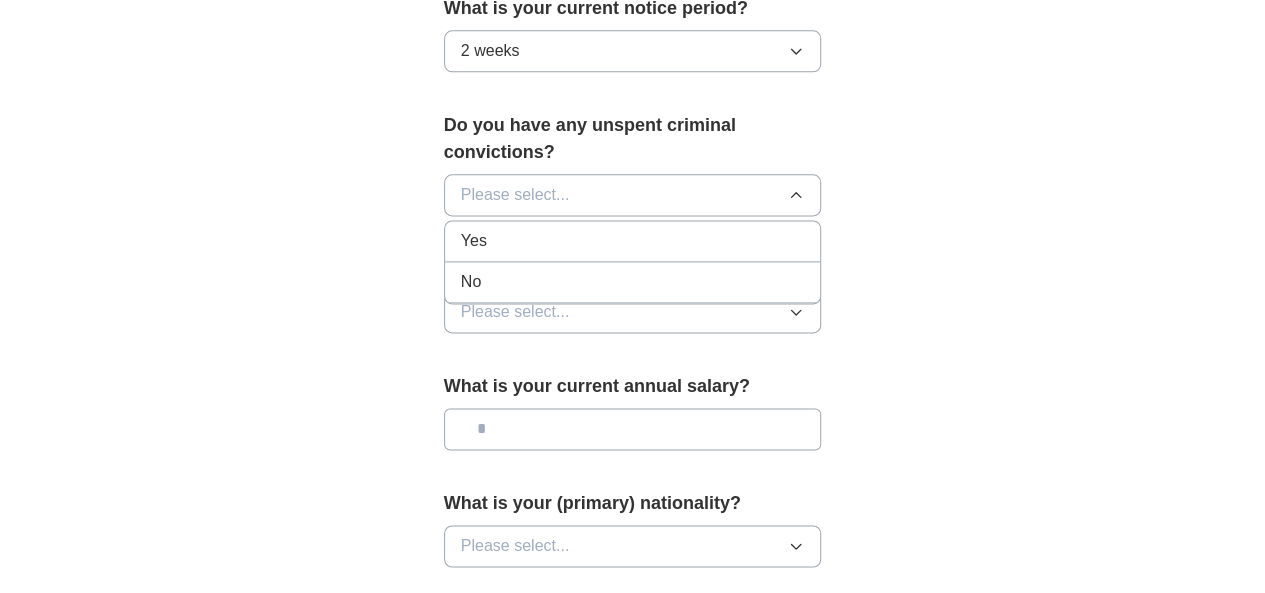 click on "No" at bounding box center (633, 282) 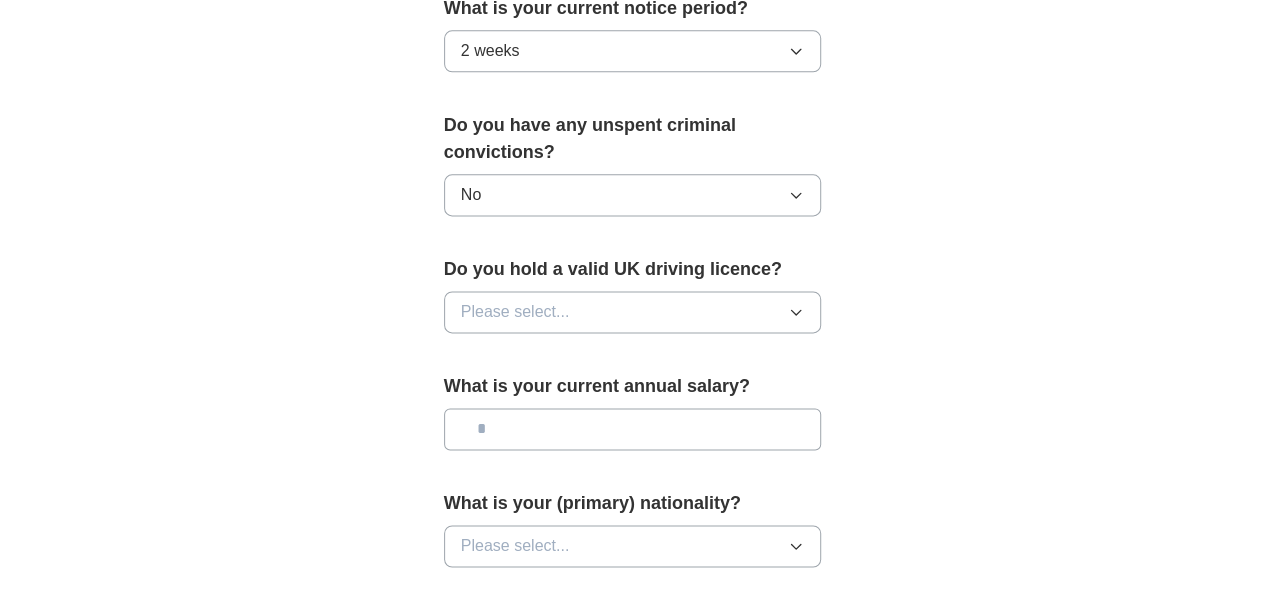 click on "Please select..." at bounding box center (633, 312) 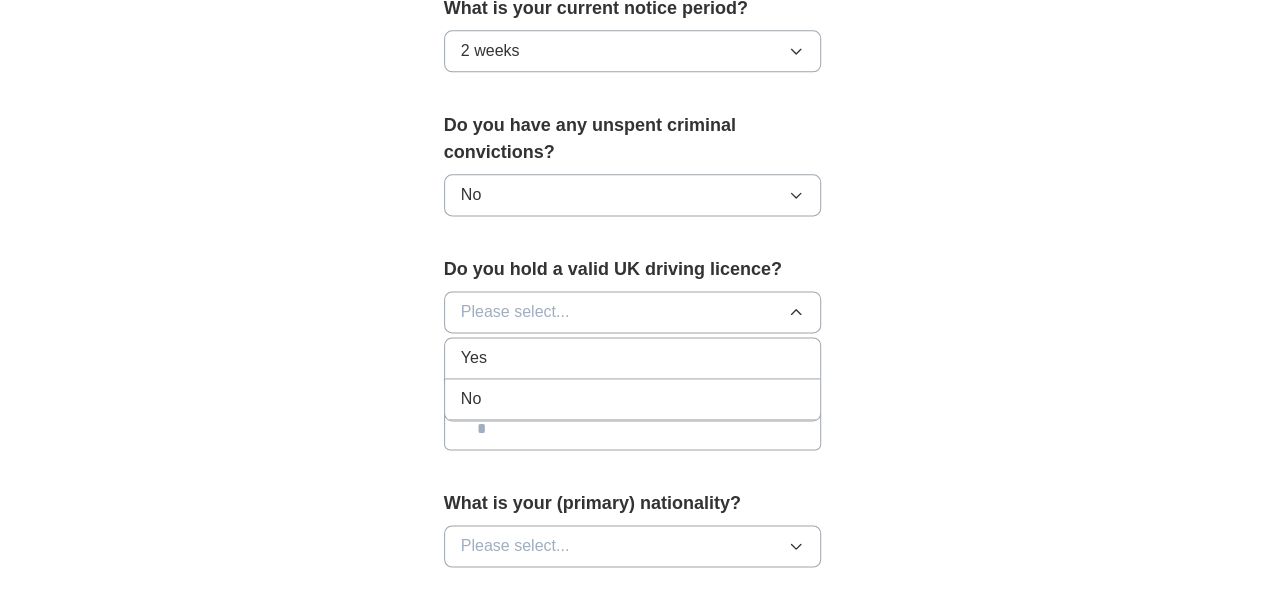 click on "No" at bounding box center (633, 399) 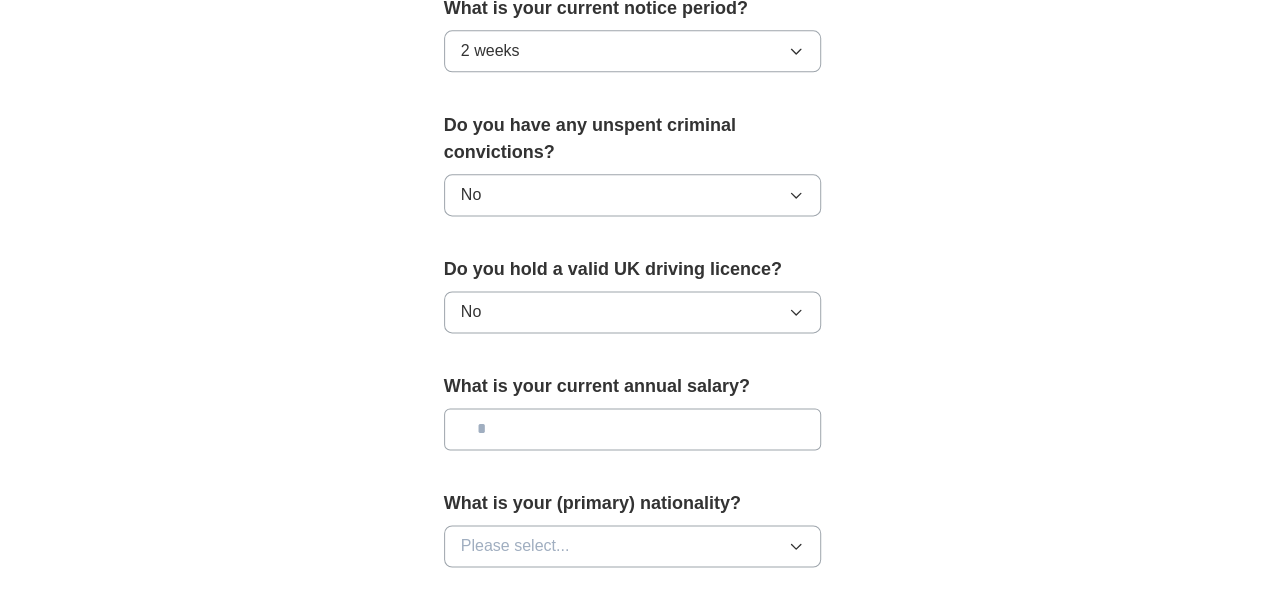 click at bounding box center [633, 429] 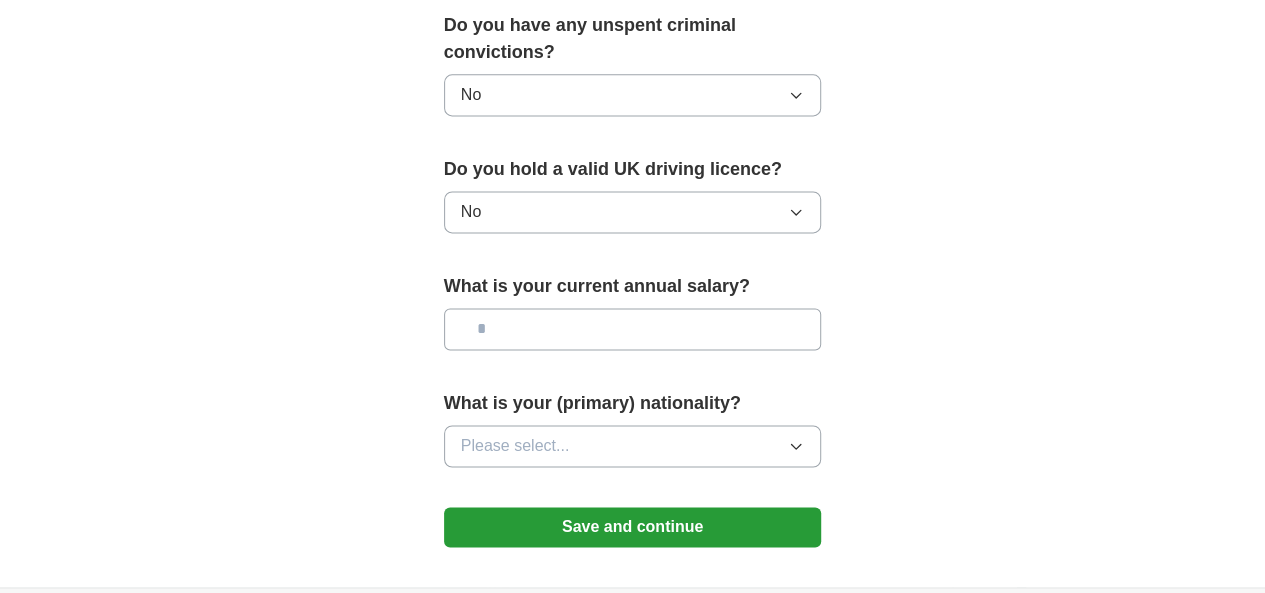 click on "What is your (primary) nationality?" at bounding box center (633, 403) 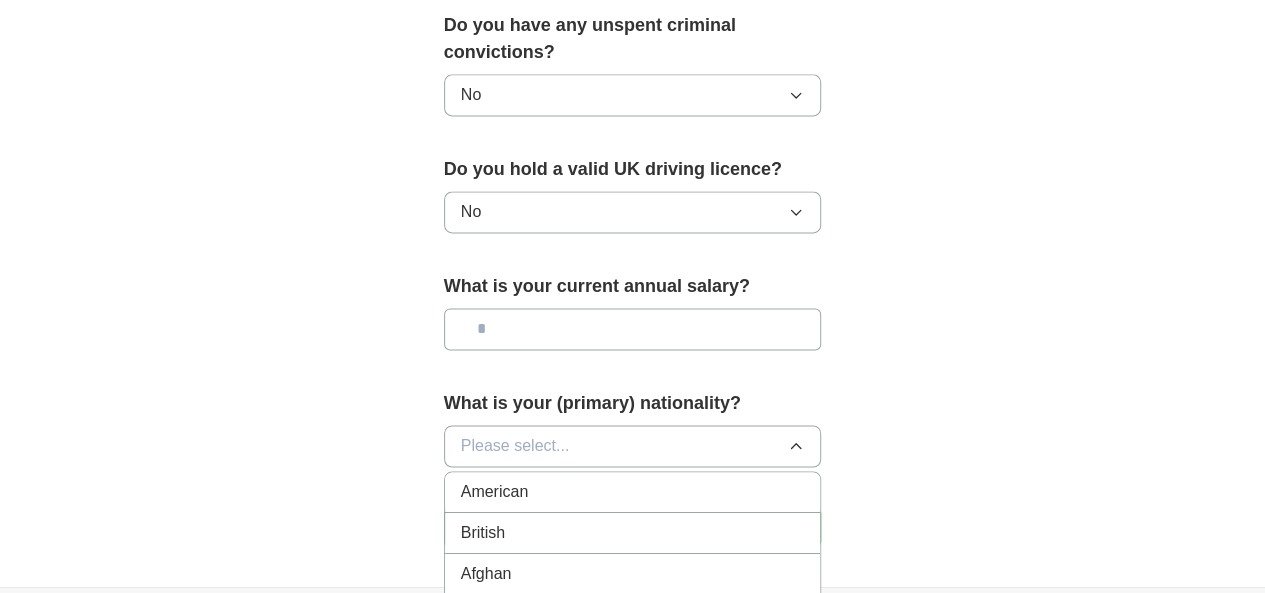 click on "British" at bounding box center (633, 533) 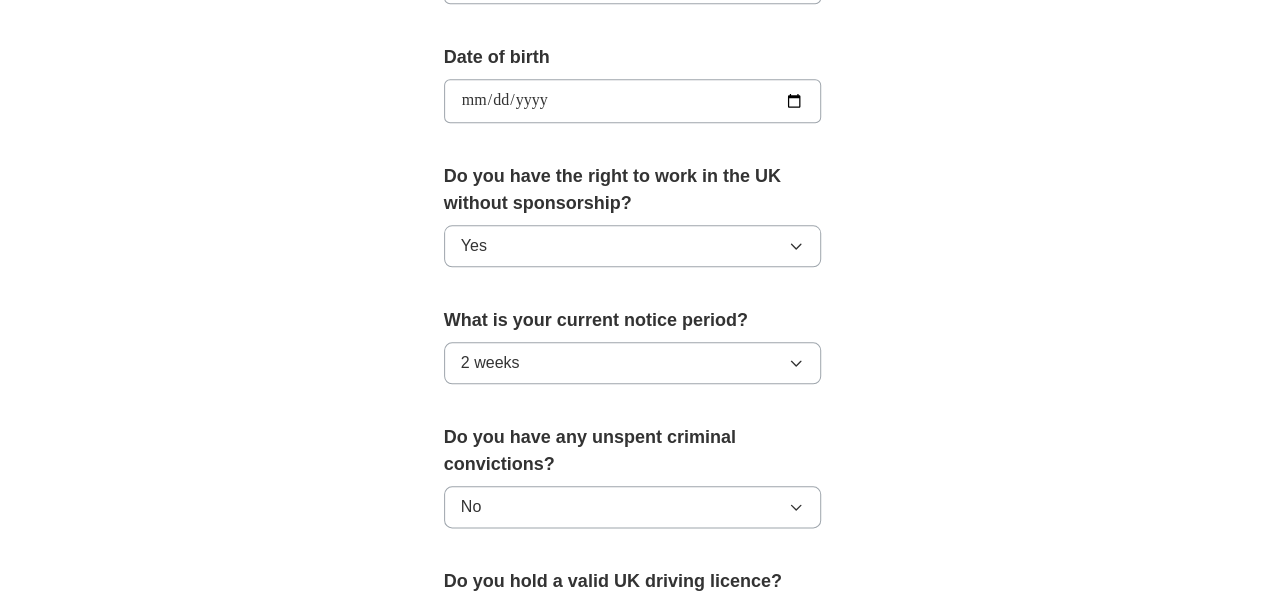 scroll, scrollTop: 1460, scrollLeft: 0, axis: vertical 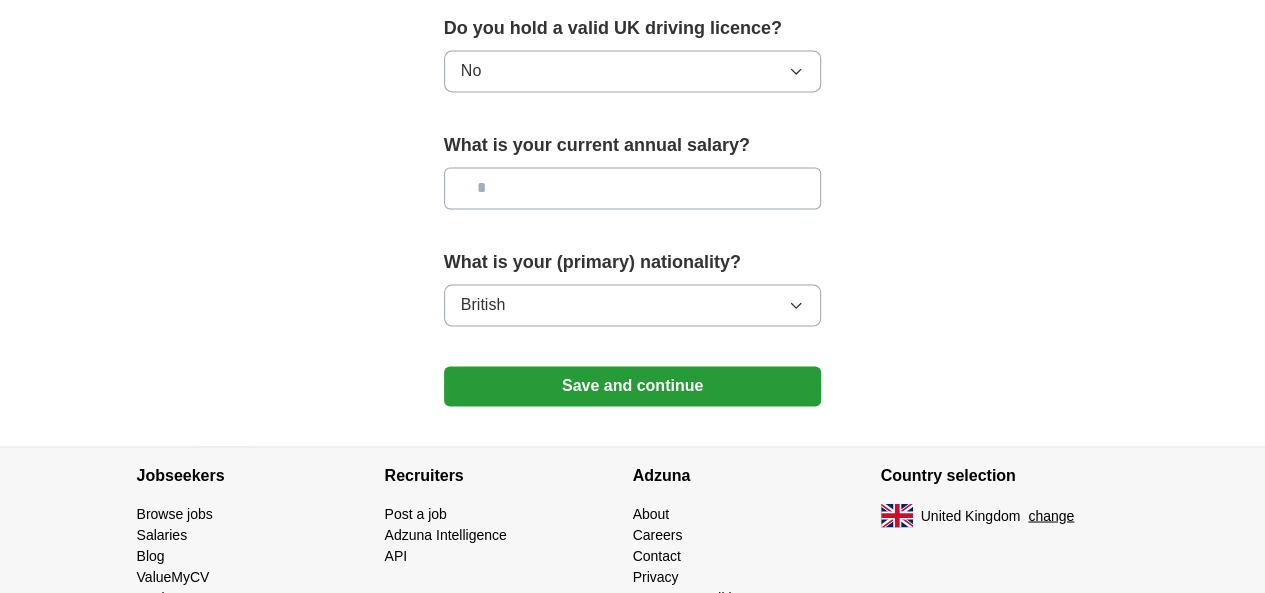 click on "Save and continue" at bounding box center [633, 386] 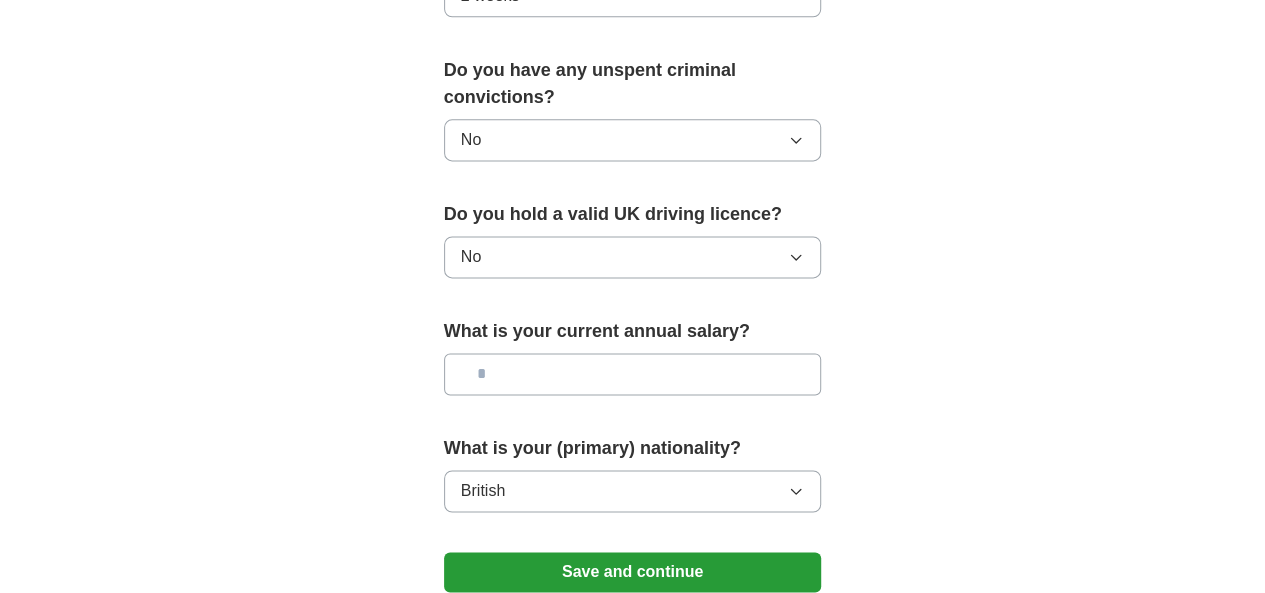 scroll, scrollTop: 1497, scrollLeft: 0, axis: vertical 